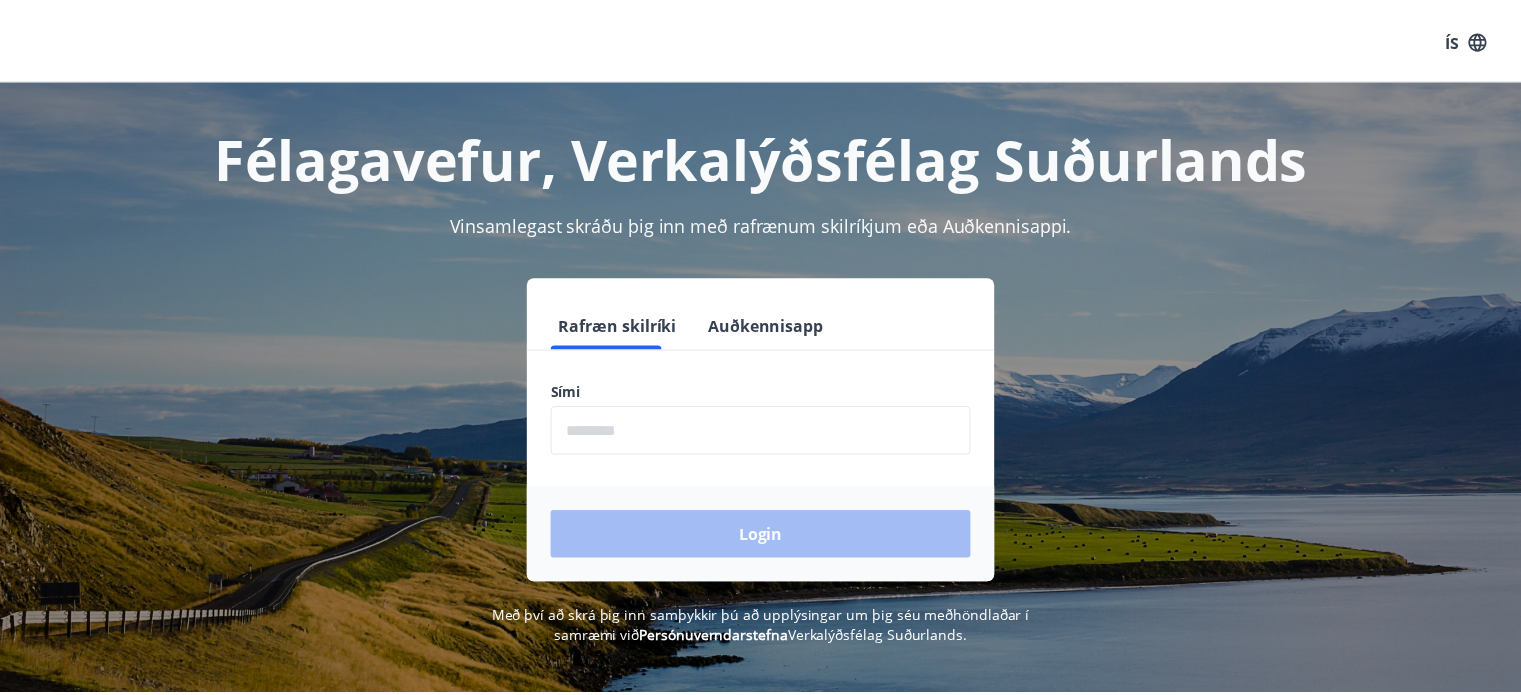 scroll, scrollTop: 0, scrollLeft: 0, axis: both 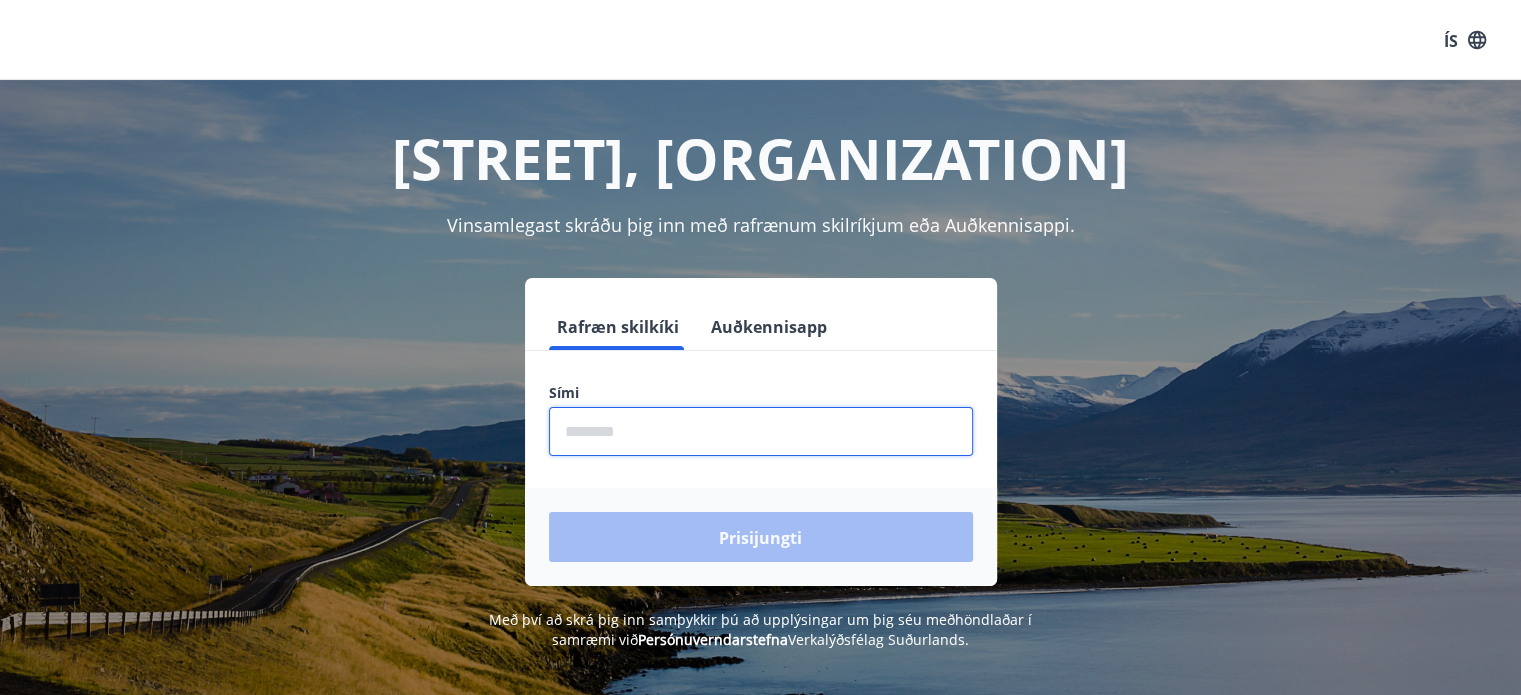 click at bounding box center [761, 431] 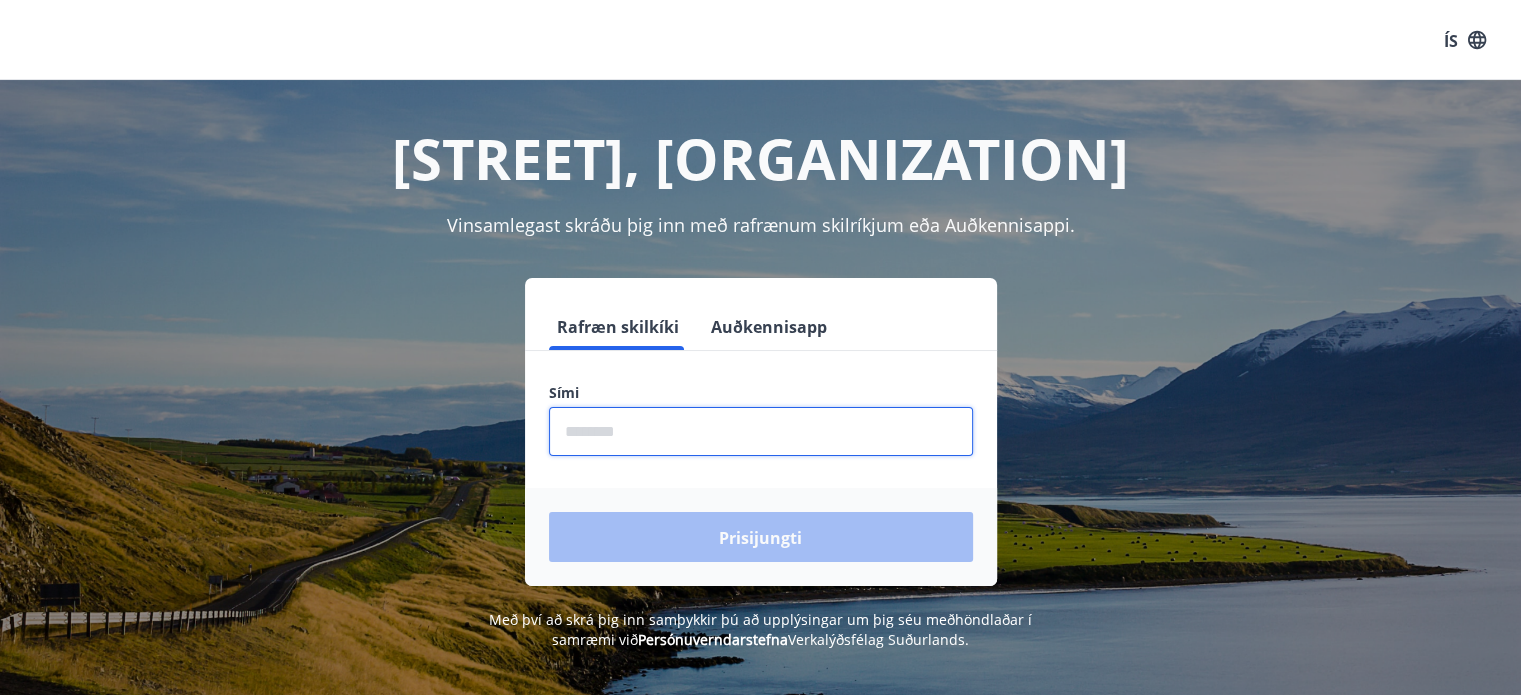 type on "********" 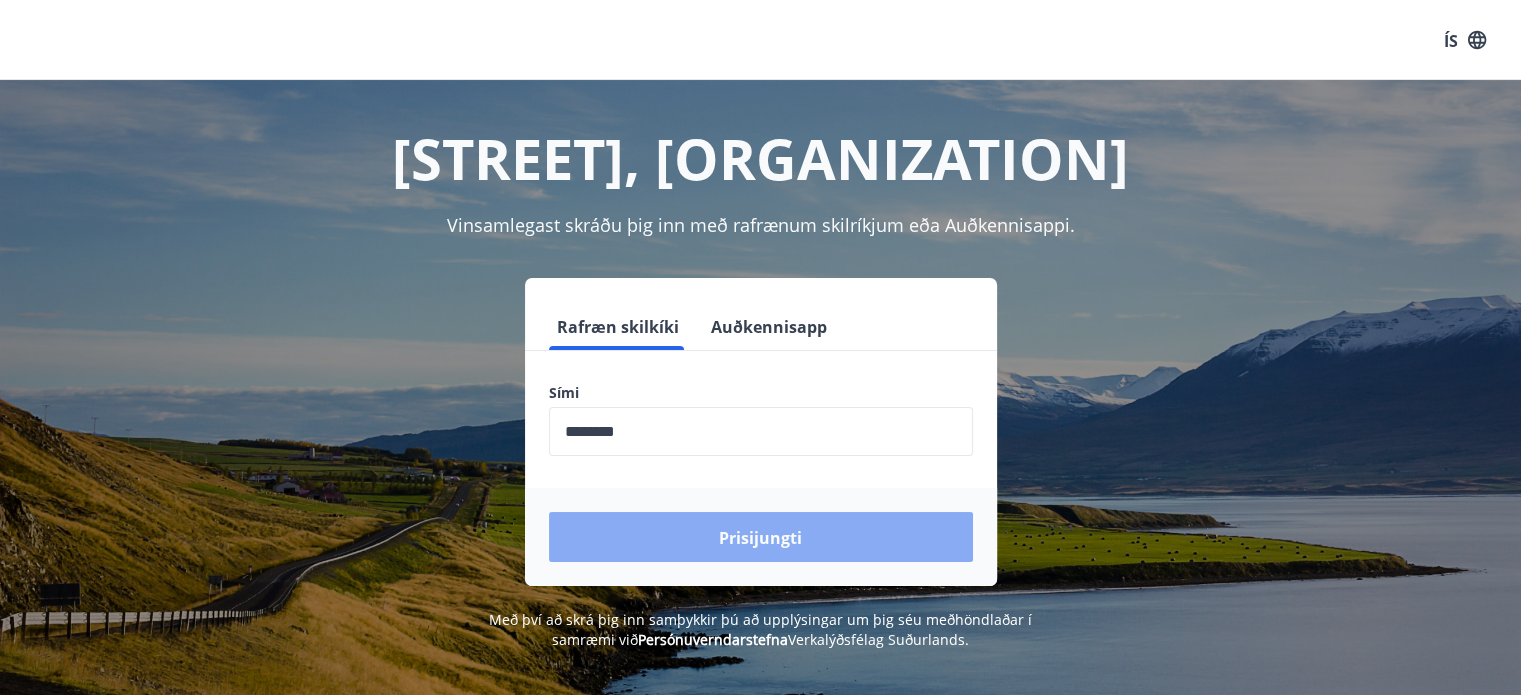 click on "Prisijungti" at bounding box center (761, 537) 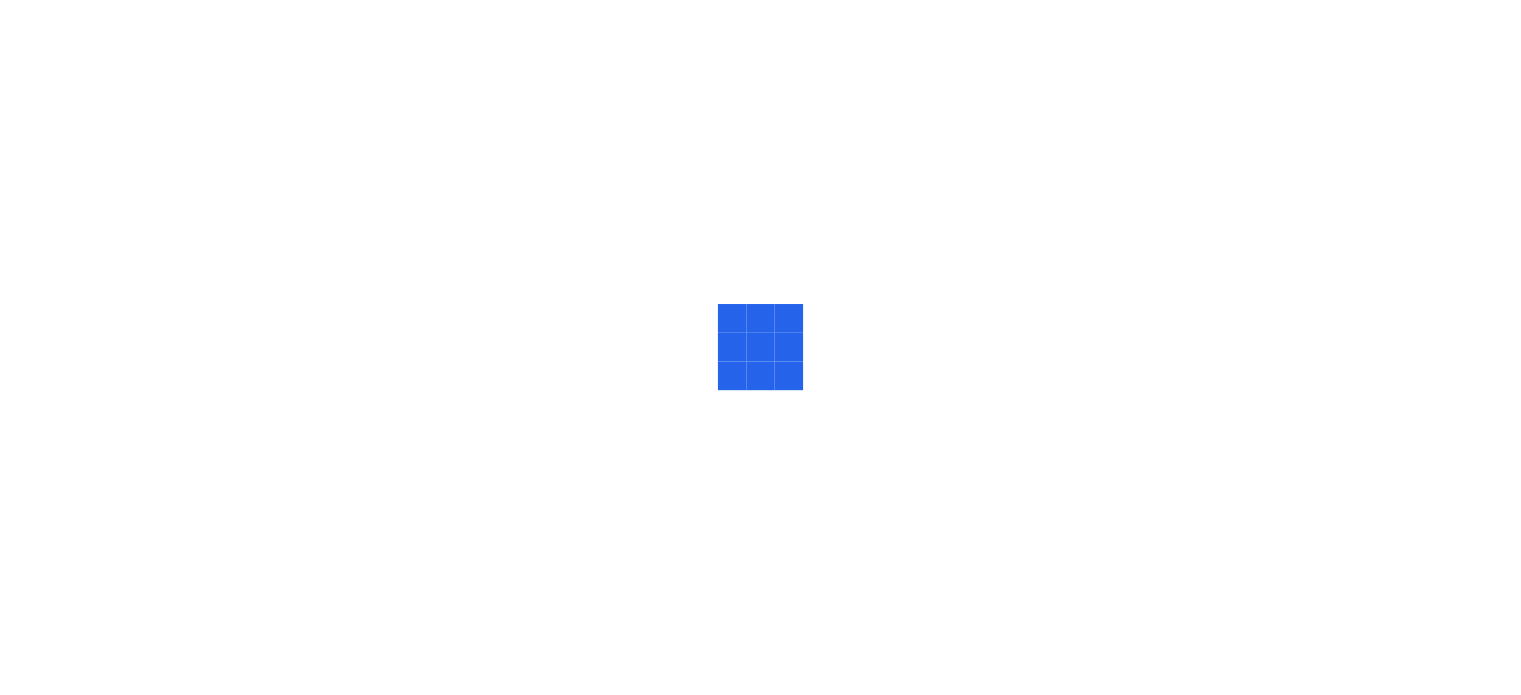 scroll, scrollTop: 0, scrollLeft: 0, axis: both 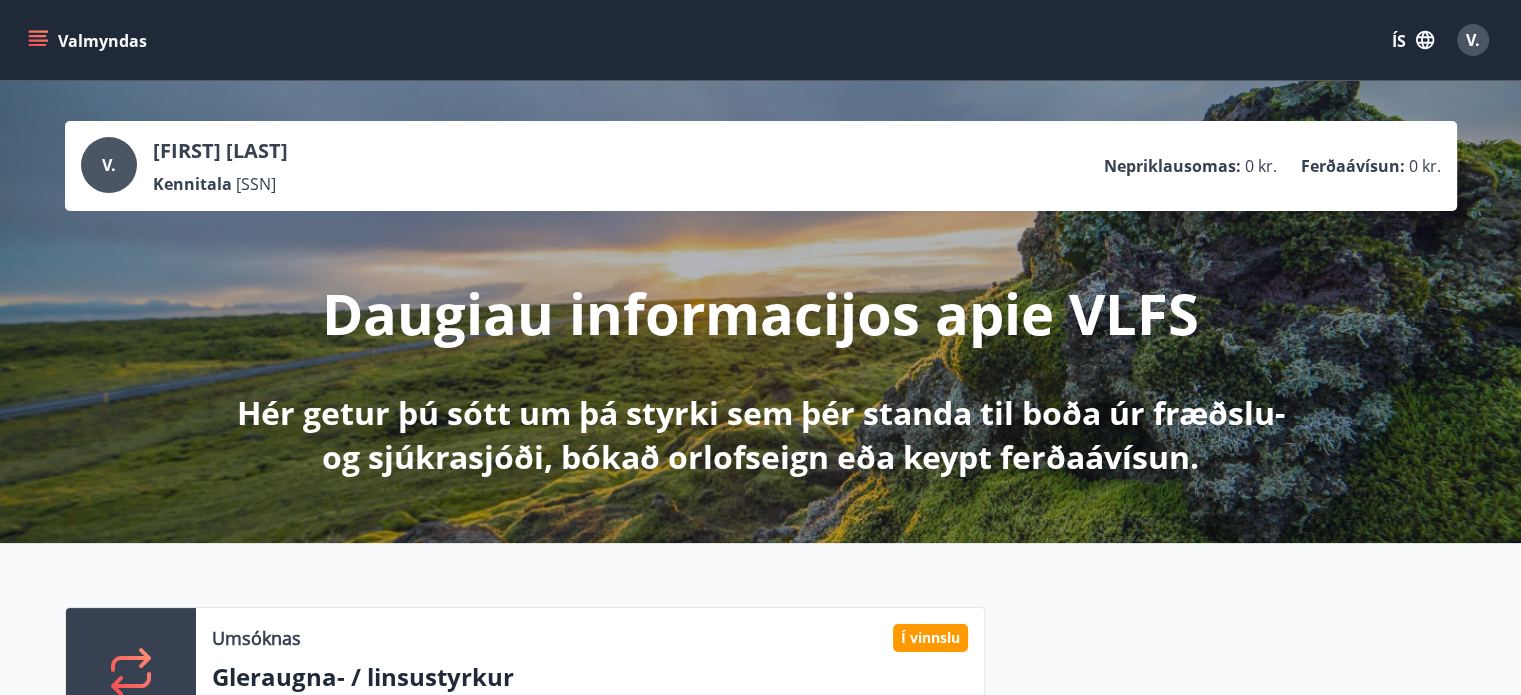 click 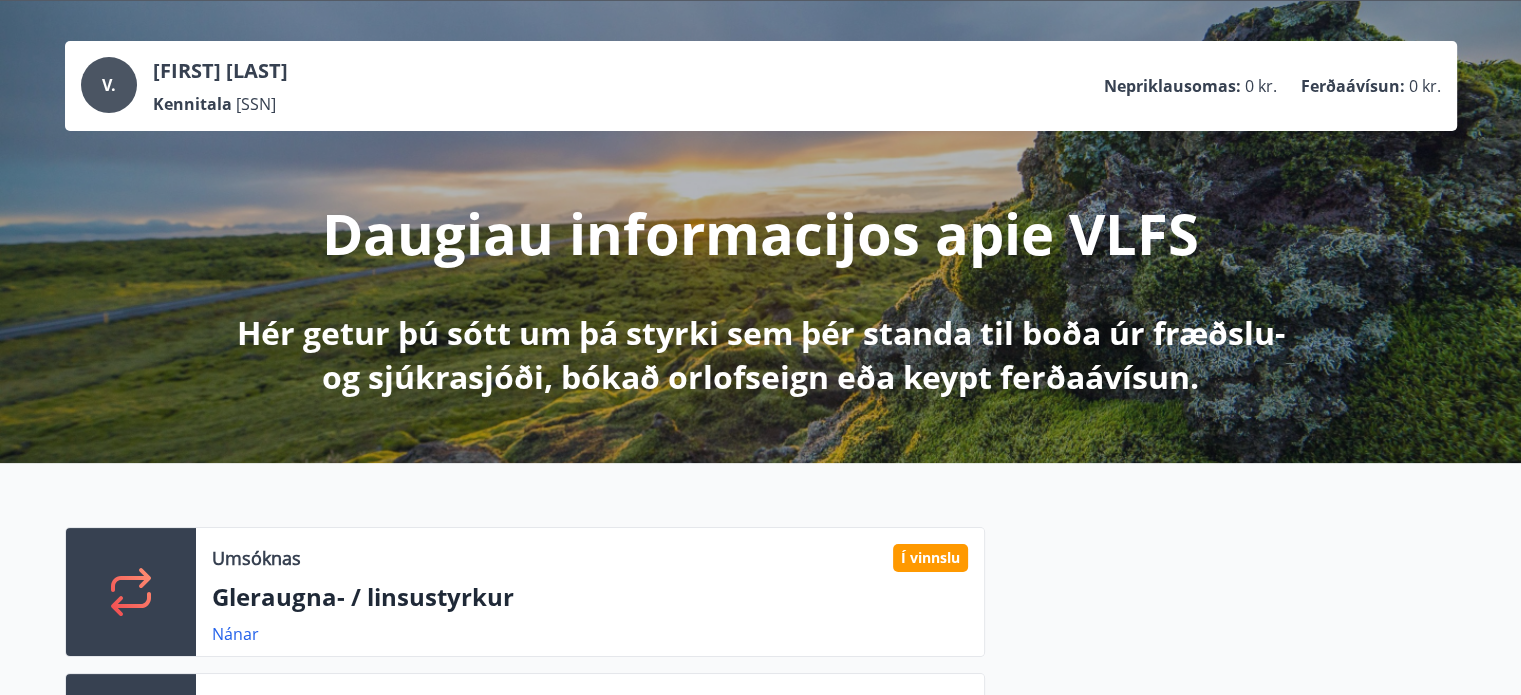 scroll, scrollTop: 120, scrollLeft: 0, axis: vertical 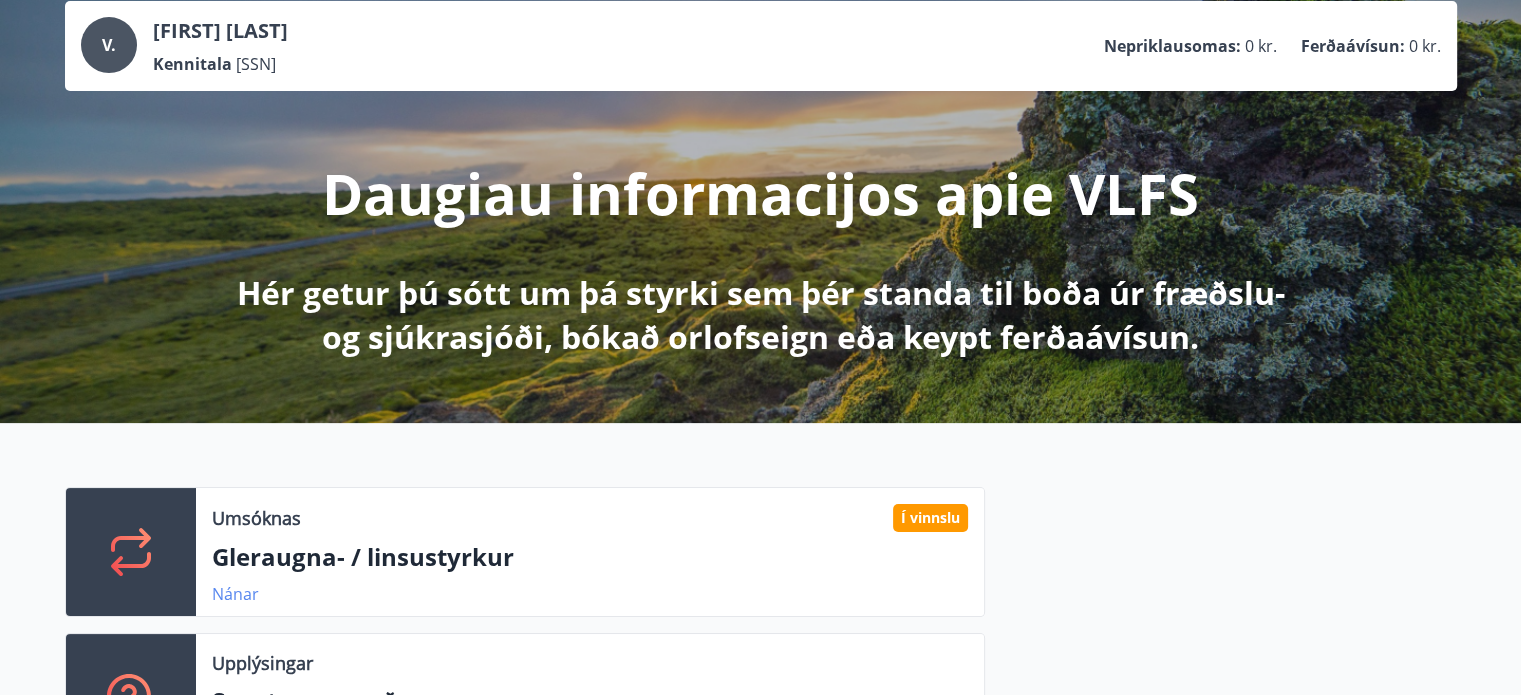 click on "Nánar" at bounding box center (235, 594) 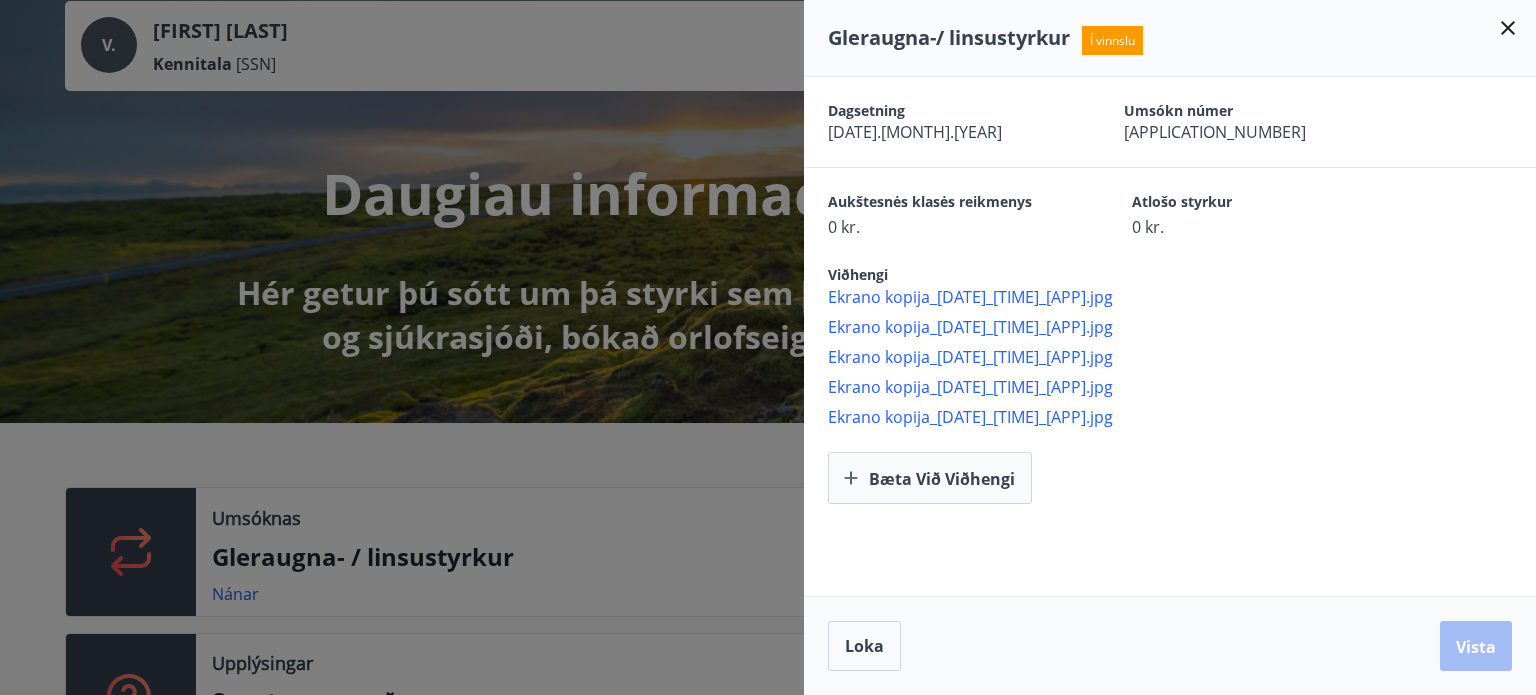 click on "Ekrano kopija_[DATE]_[TIME]_[APP].jpg" at bounding box center (970, 297) 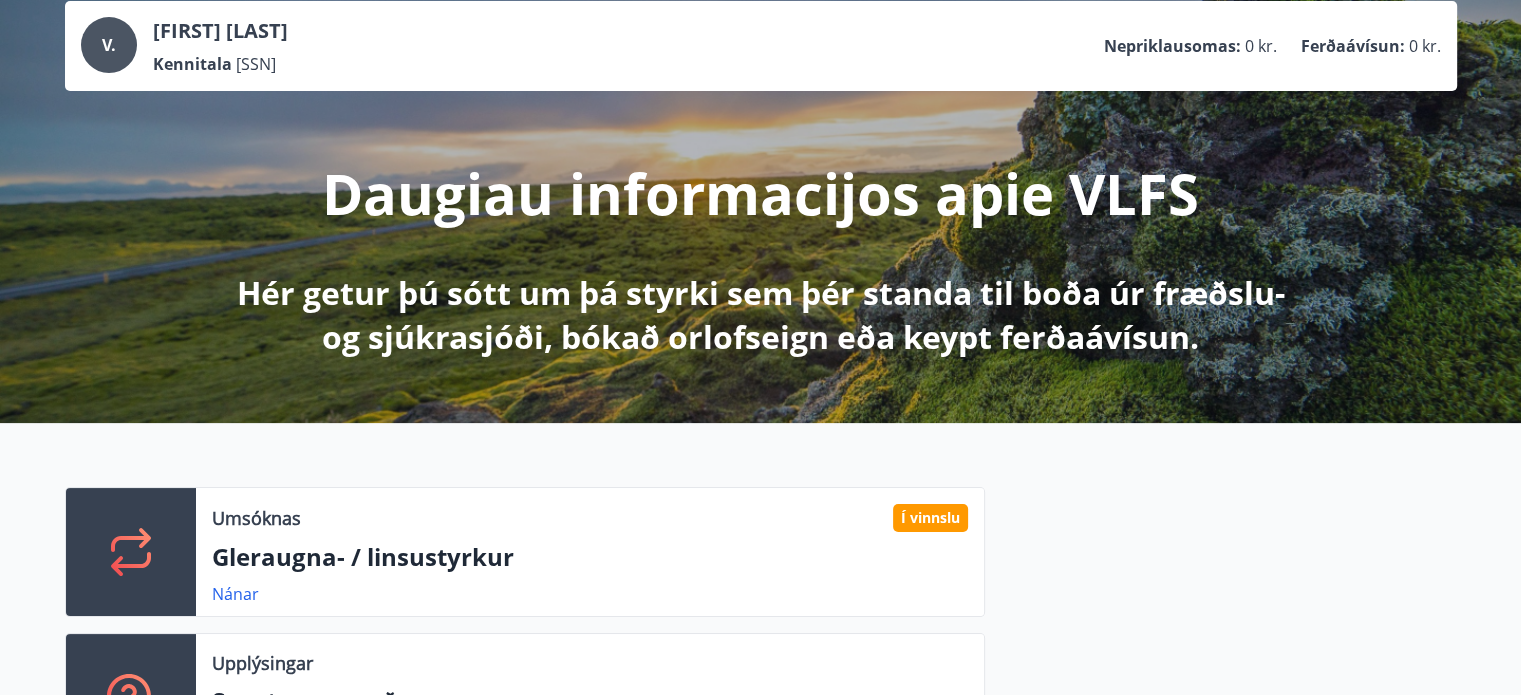 scroll, scrollTop: 34, scrollLeft: 0, axis: vertical 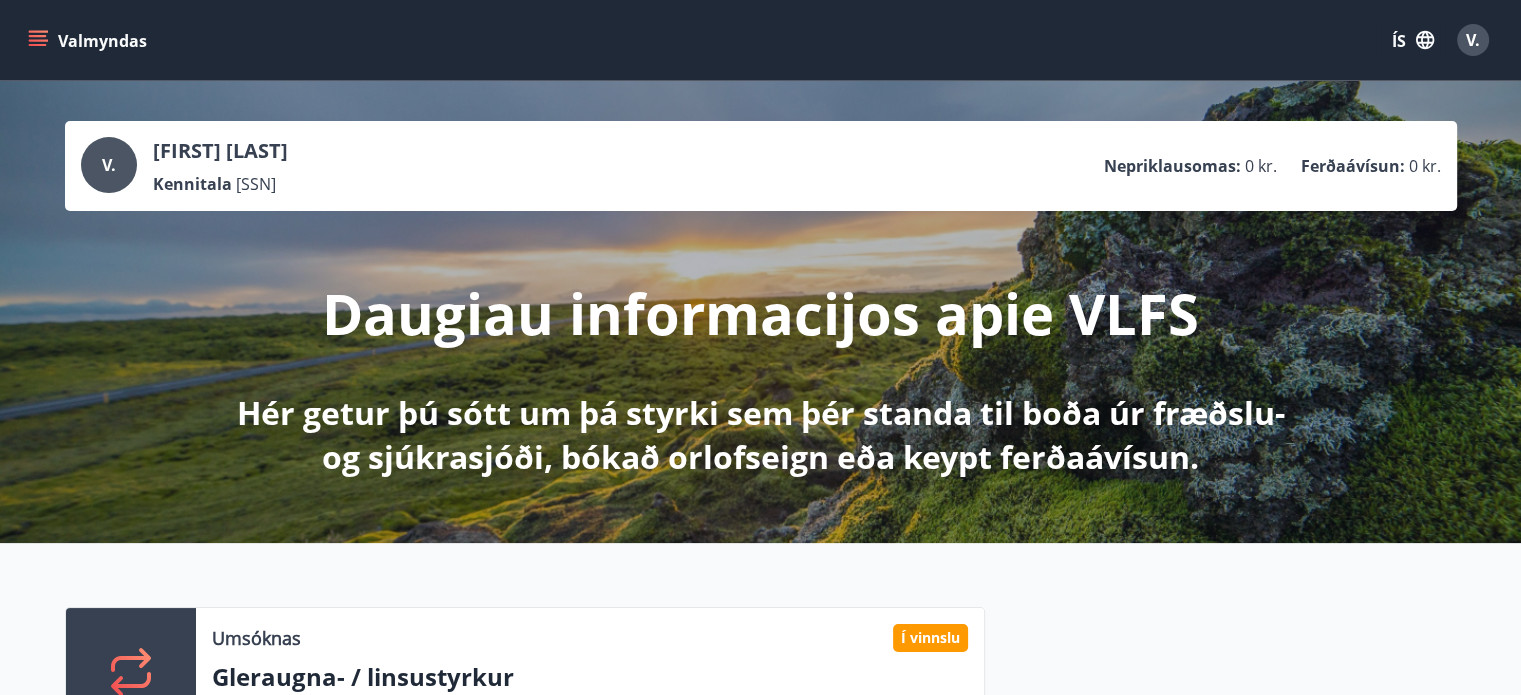 click 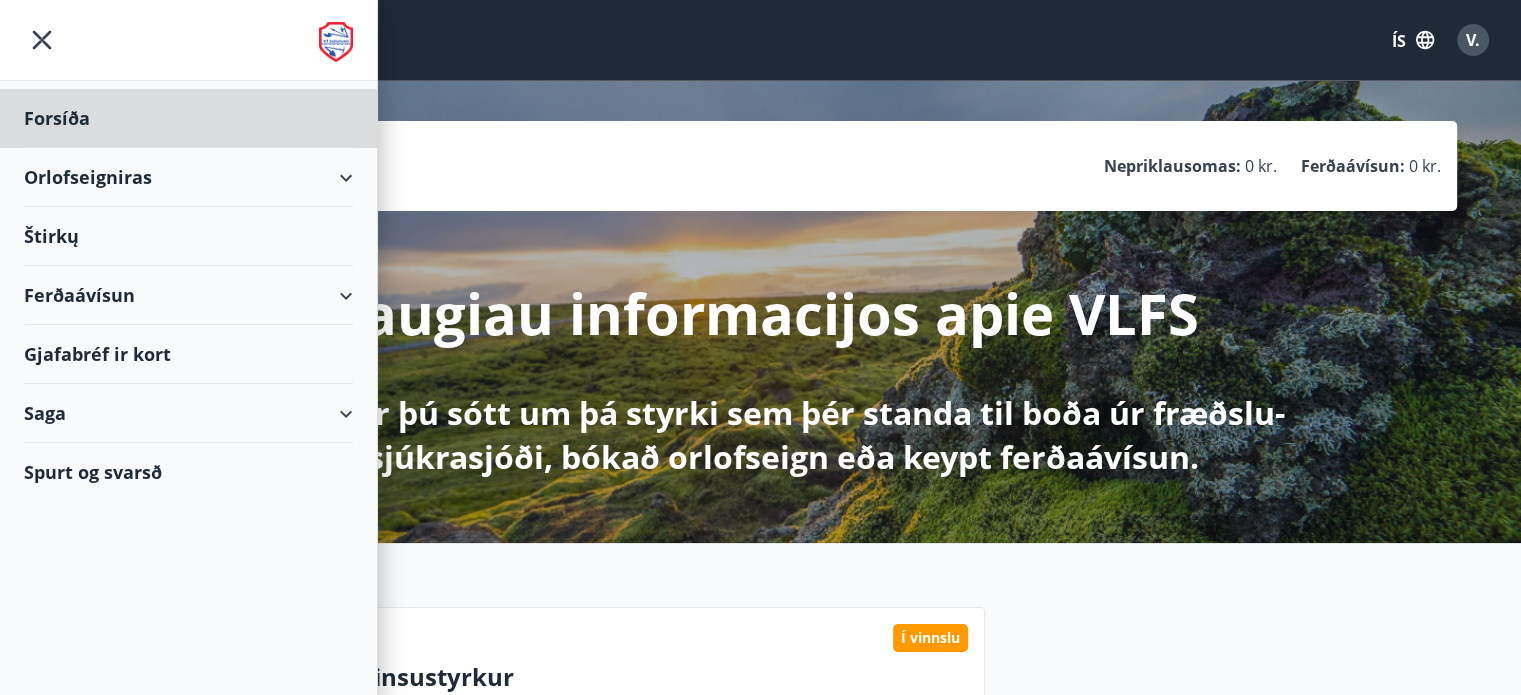 click on "Štirkų" at bounding box center [57, 118] 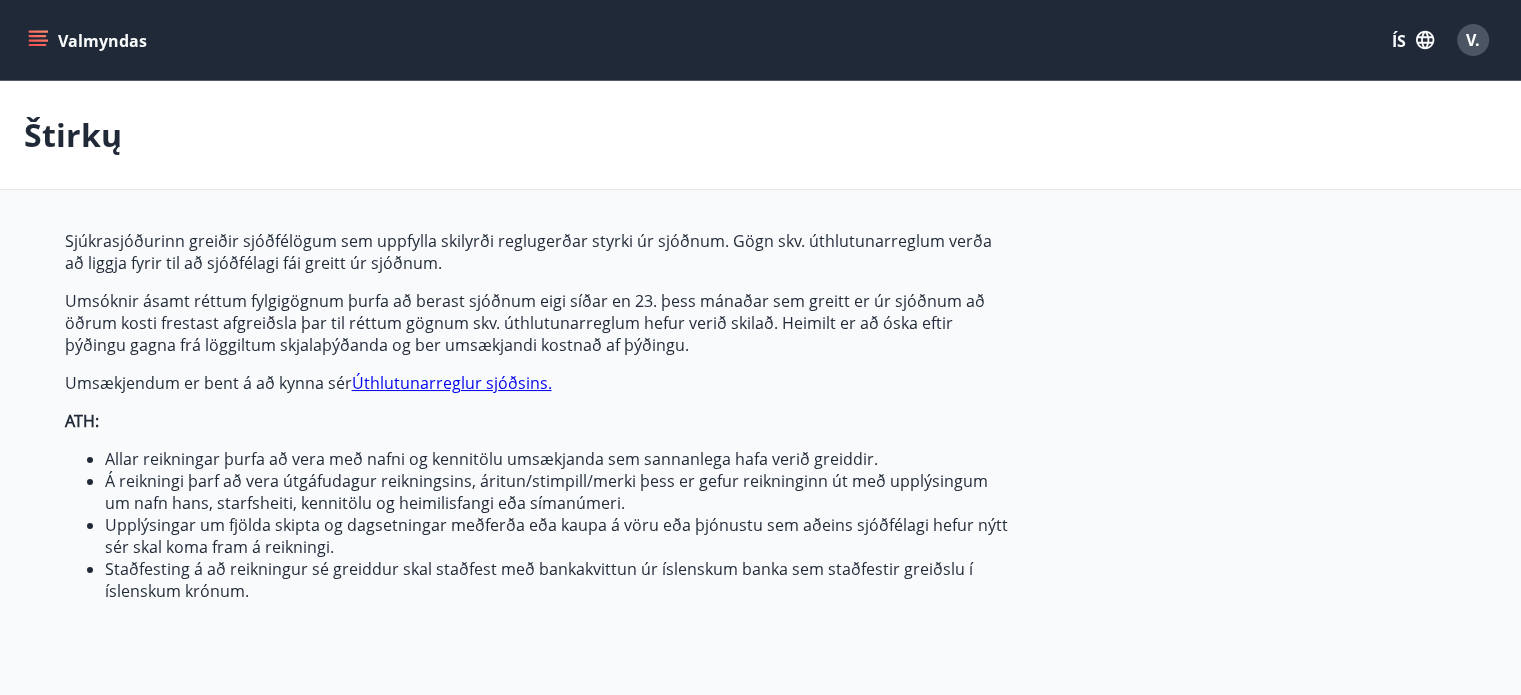 type on "***" 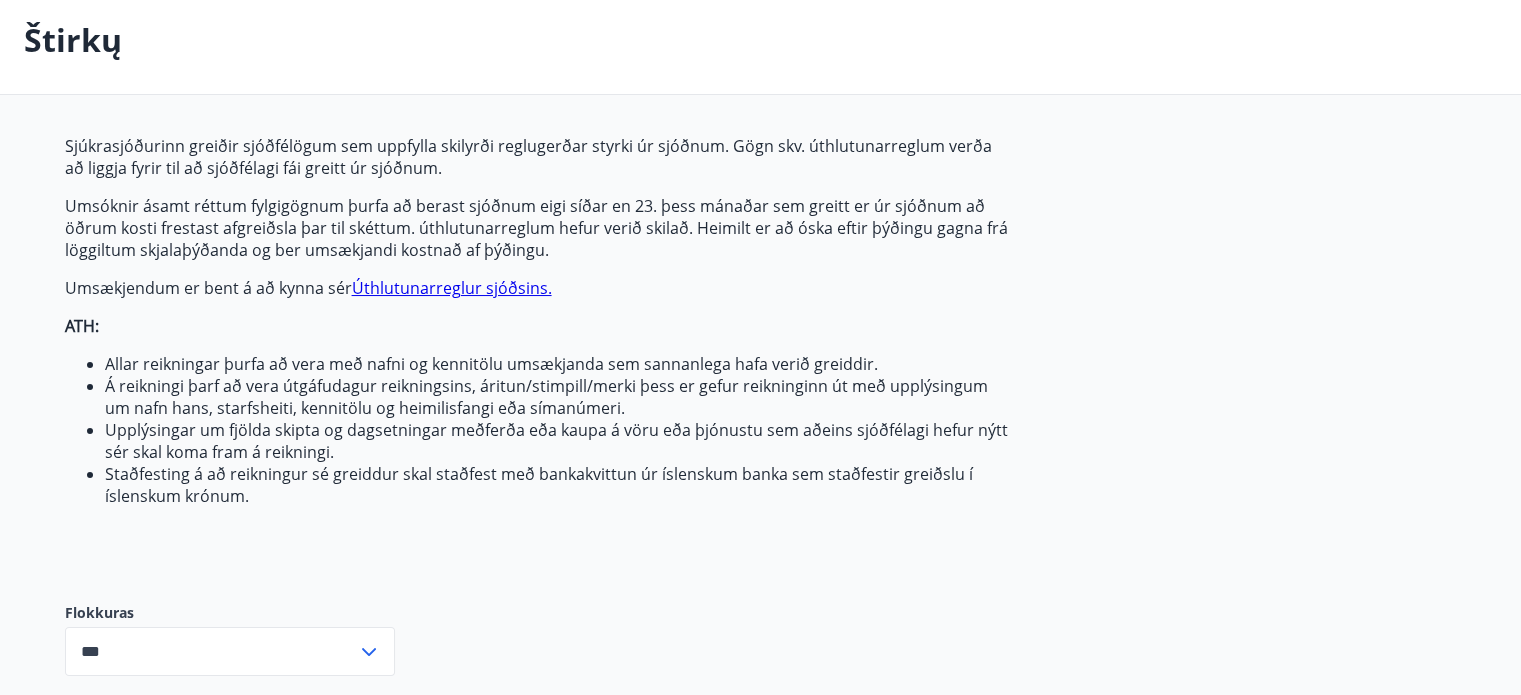 scroll, scrollTop: 0, scrollLeft: 0, axis: both 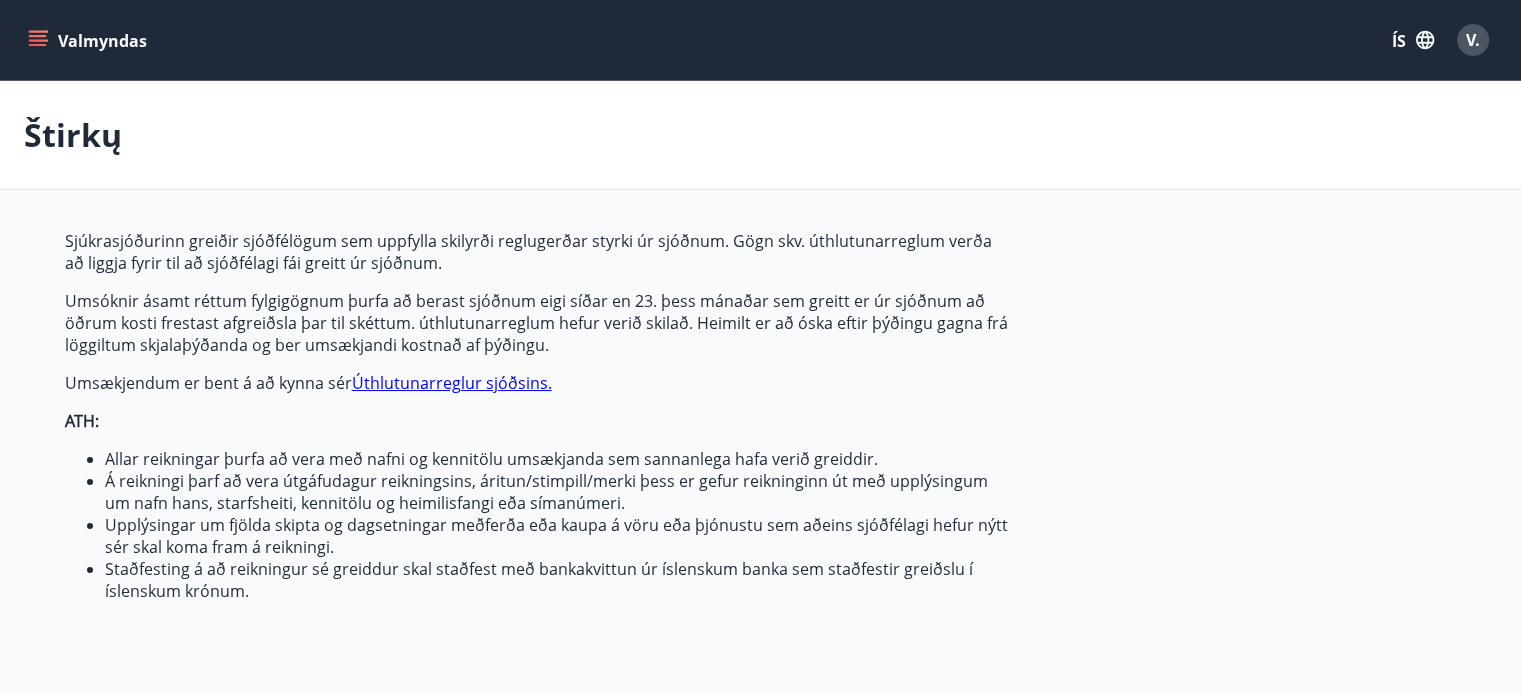 click 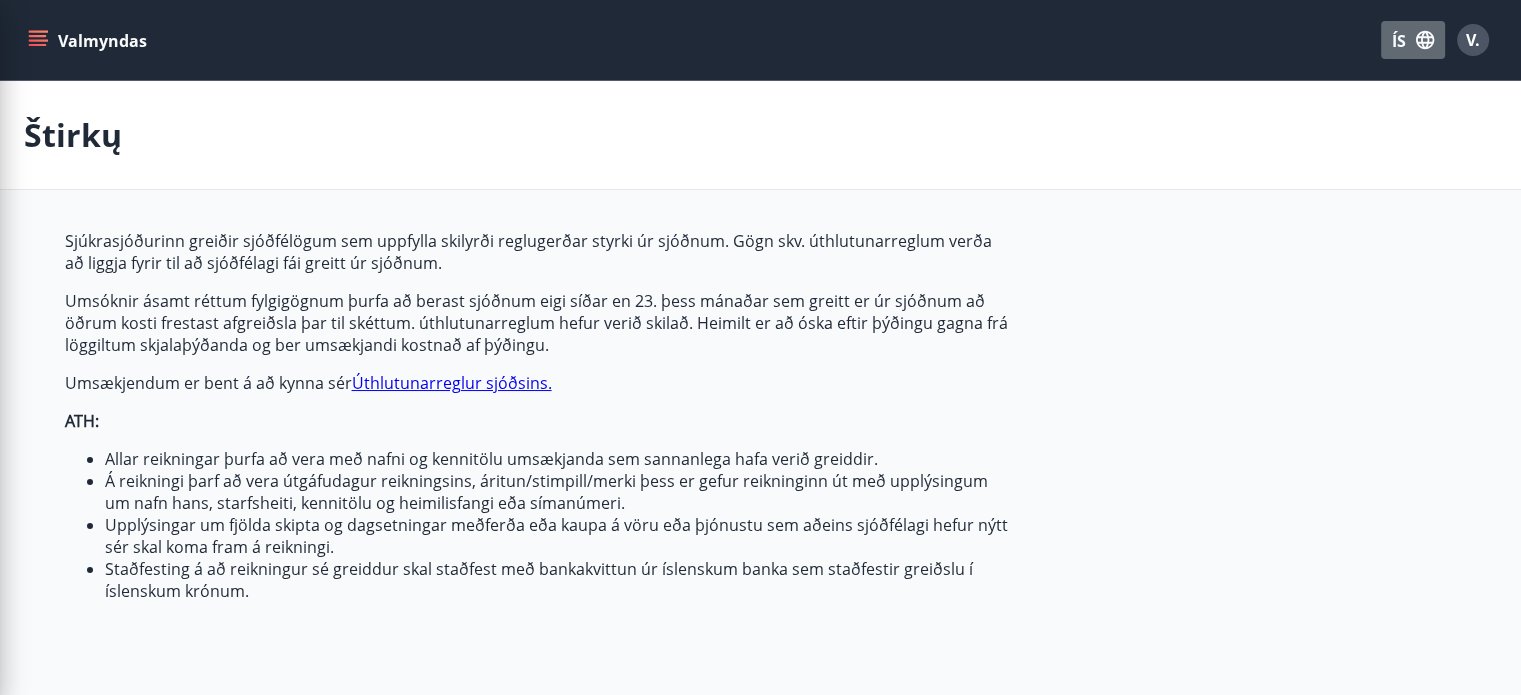 click on "ÍS" at bounding box center [1399, 41] 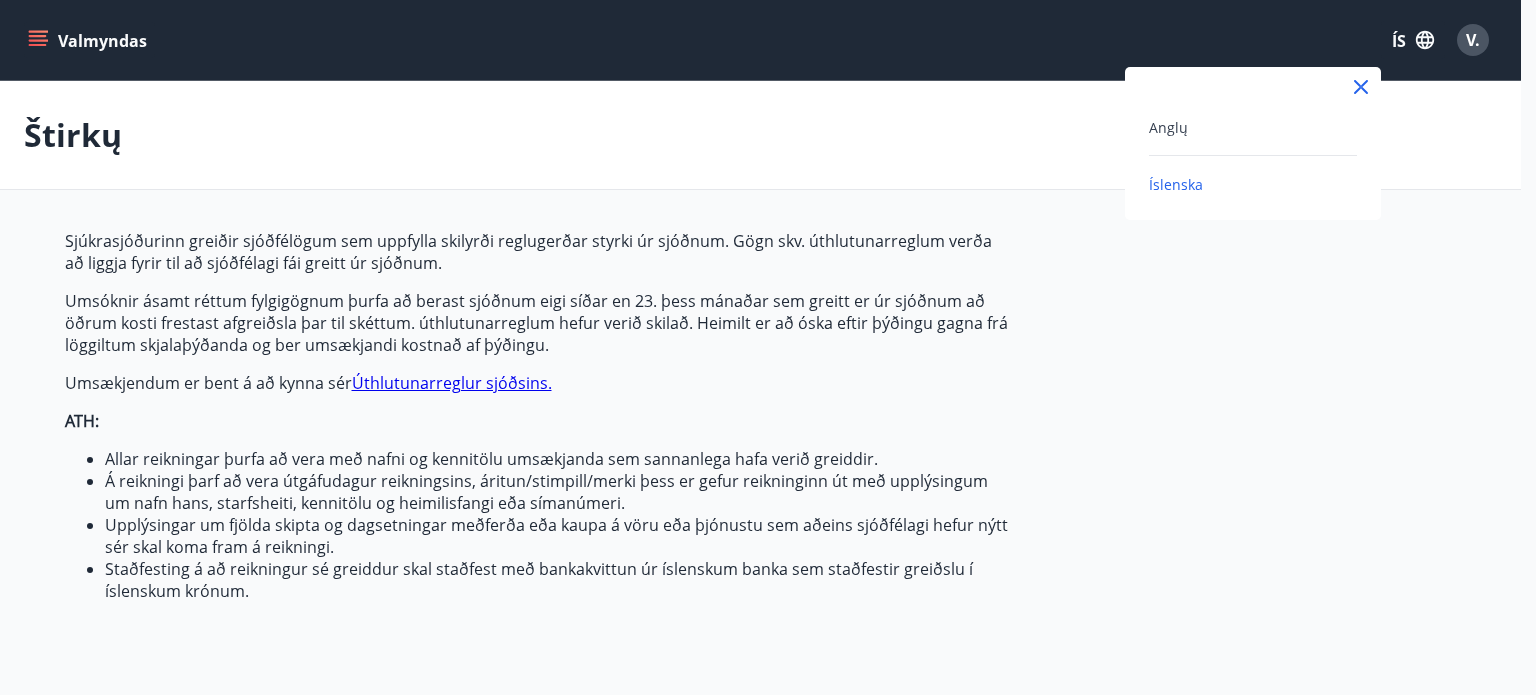 click on "Anglų Íslenska" at bounding box center [1253, 143] 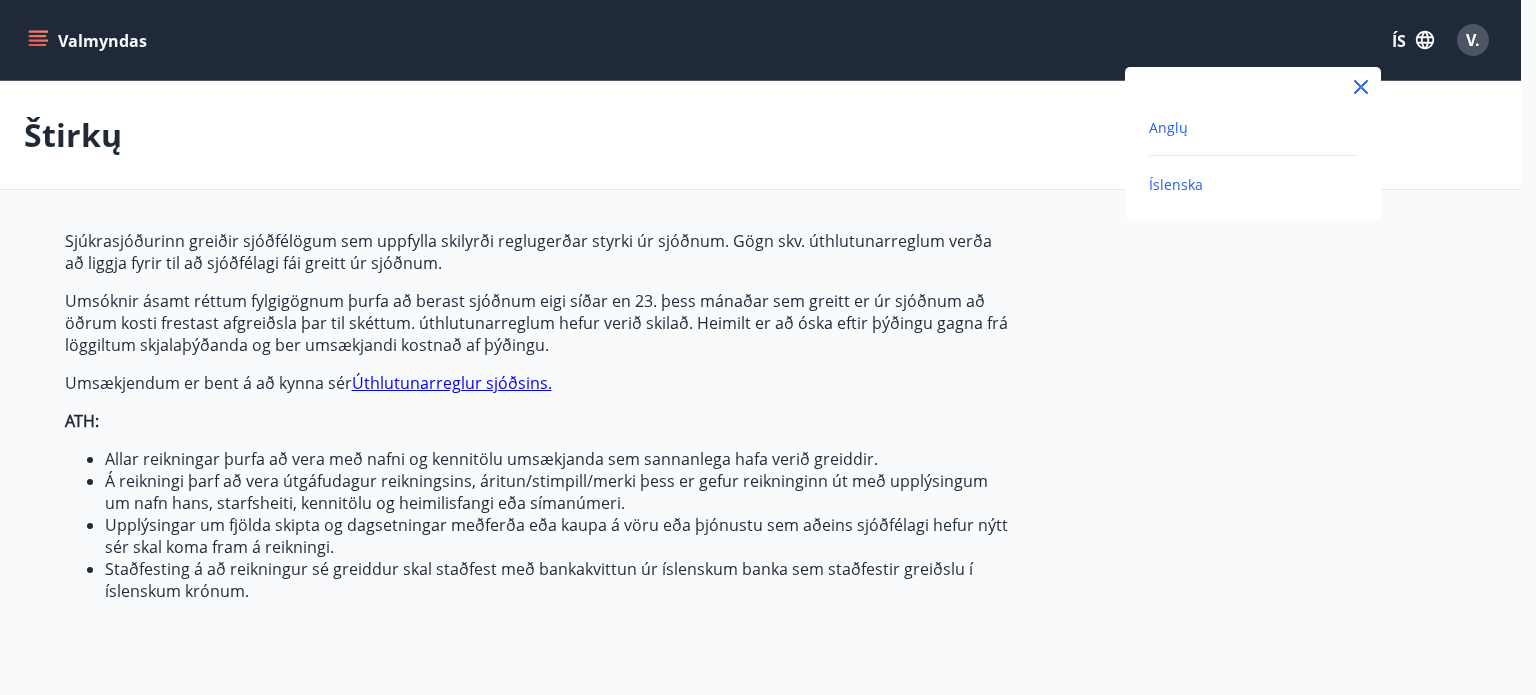 click on "Anglų" at bounding box center [1168, 127] 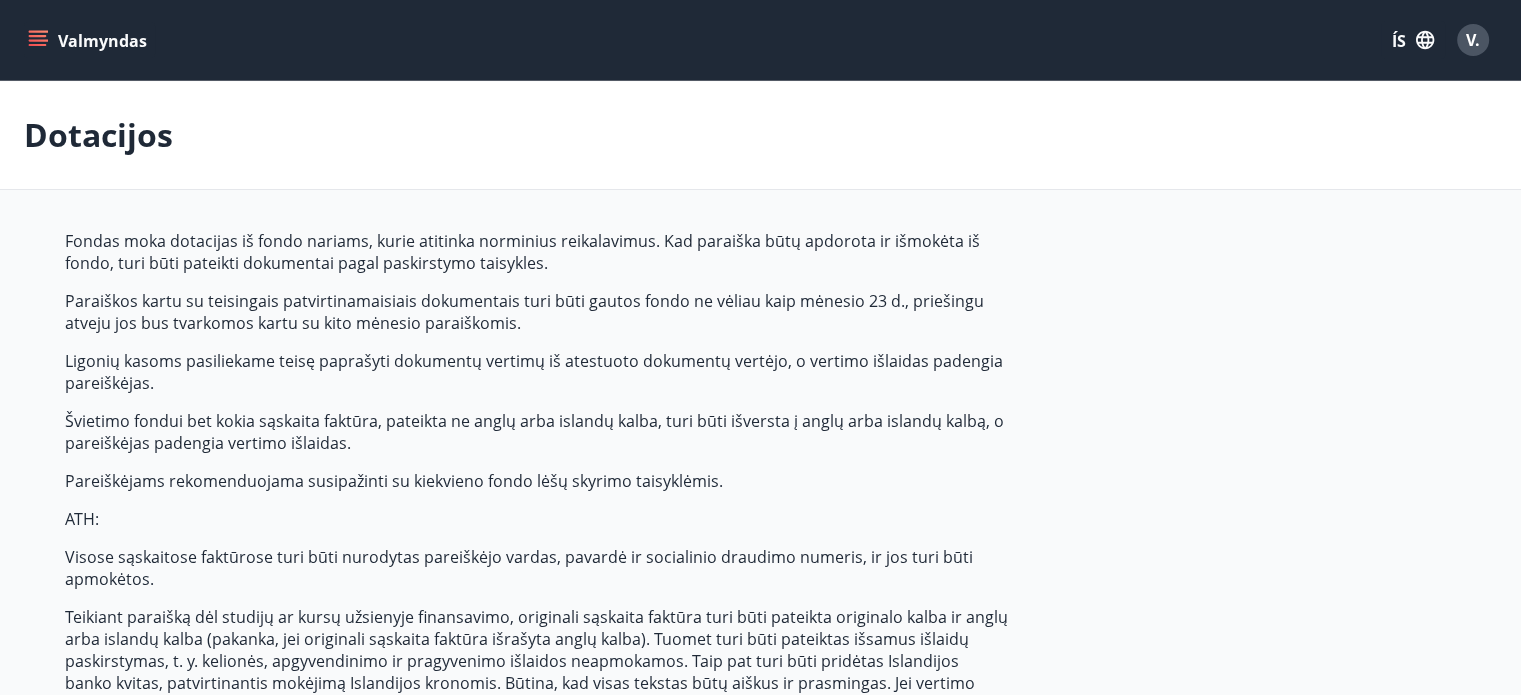 click 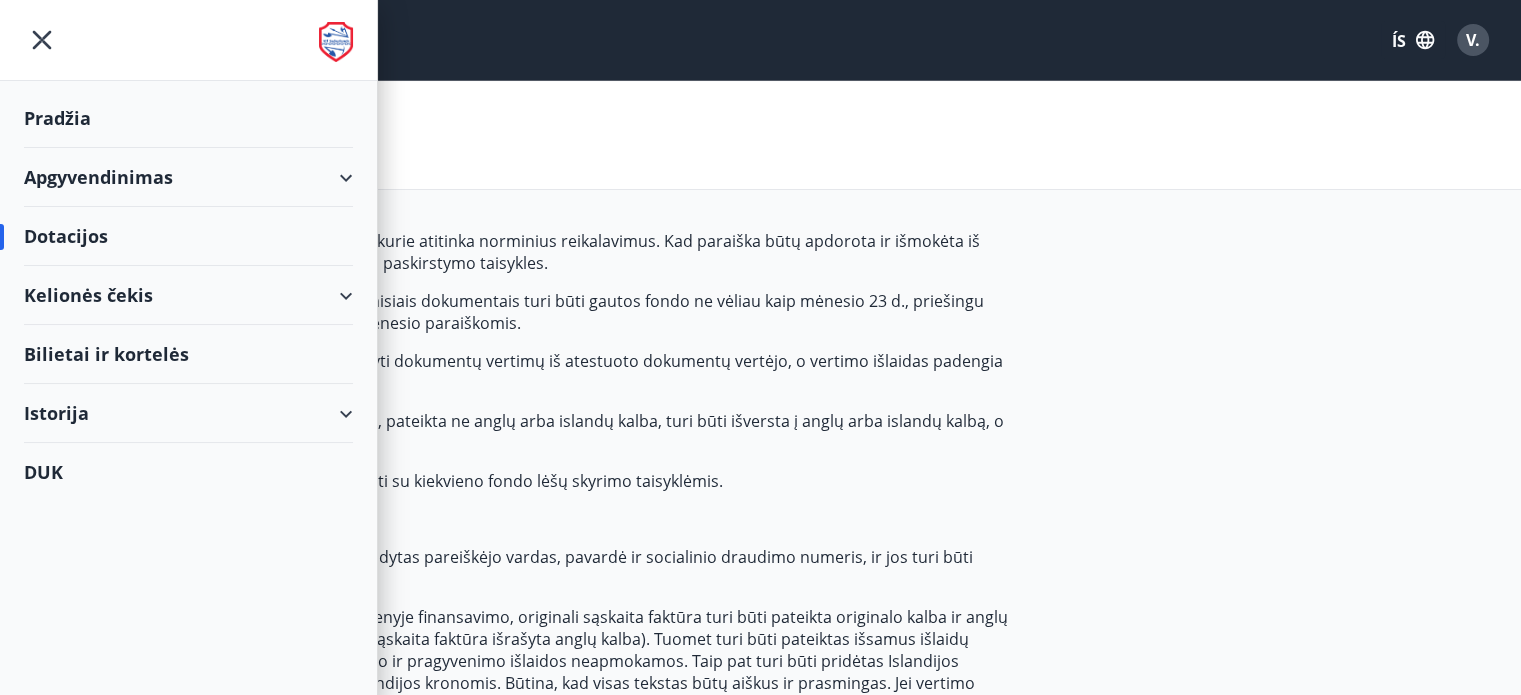 click on "Apgyvendinimas" at bounding box center [188, 177] 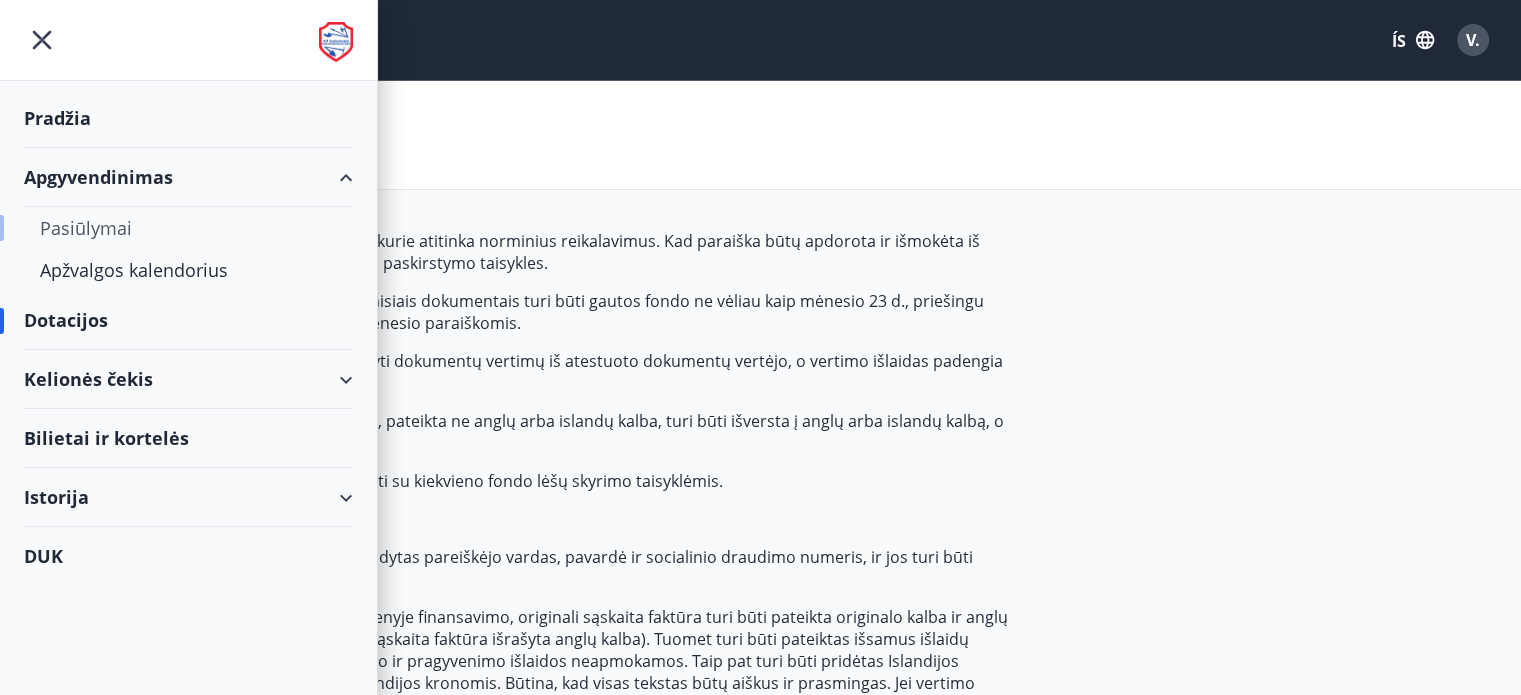 click on "Pasiūlymai" at bounding box center (86, 228) 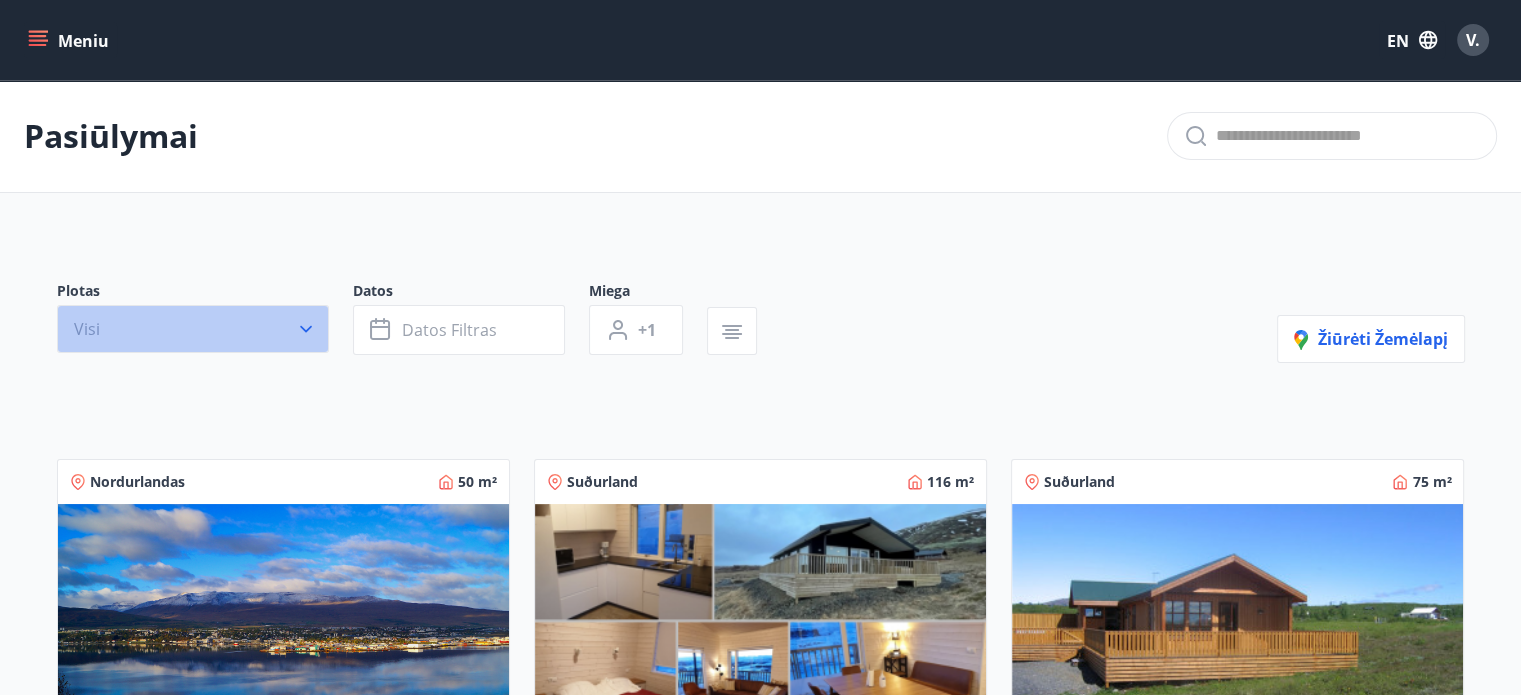 click on "Visi" at bounding box center (193, 329) 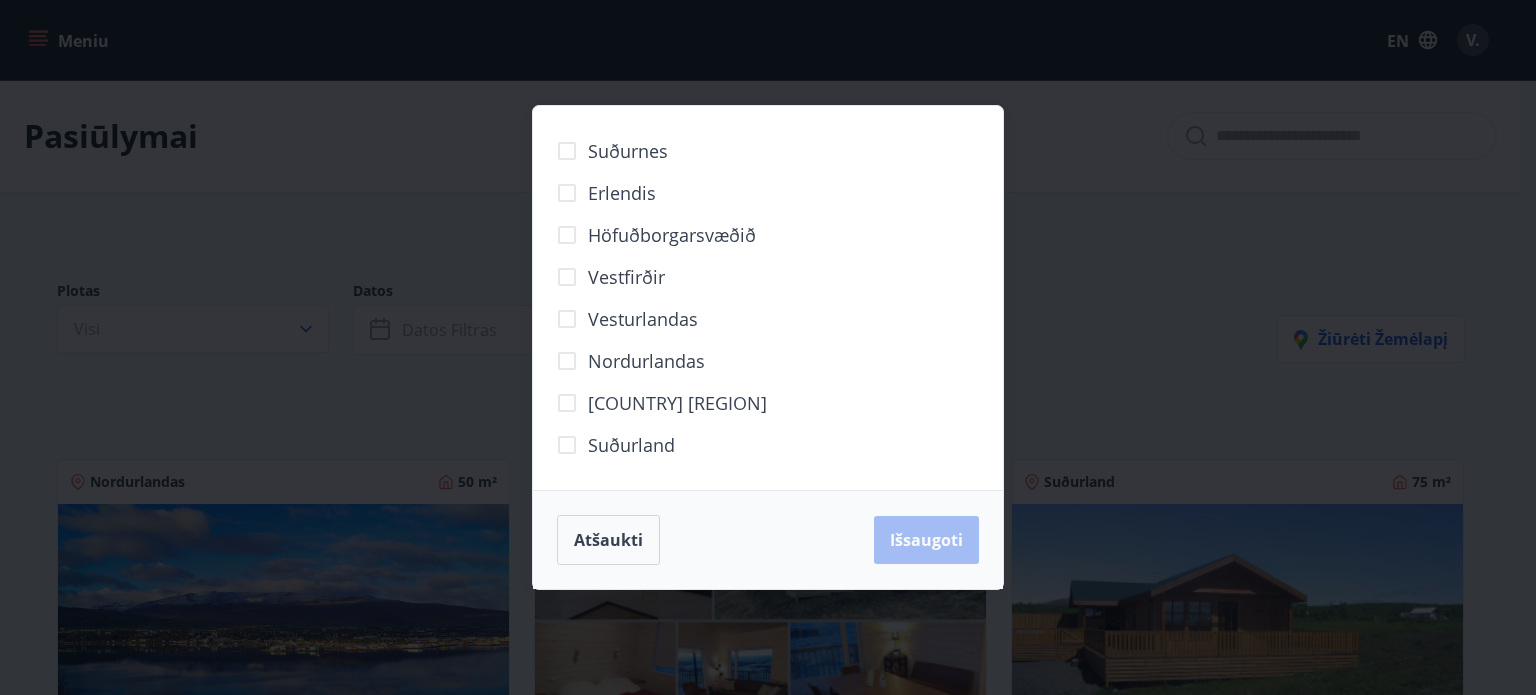 click on "Suðurnes Erlendis Höfuðborgarsvæðið Vestfirðir Vesturlandas Nordurlandas Austrijos žemė Suðurland Atšaukti Išsaugoti" at bounding box center (768, 347) 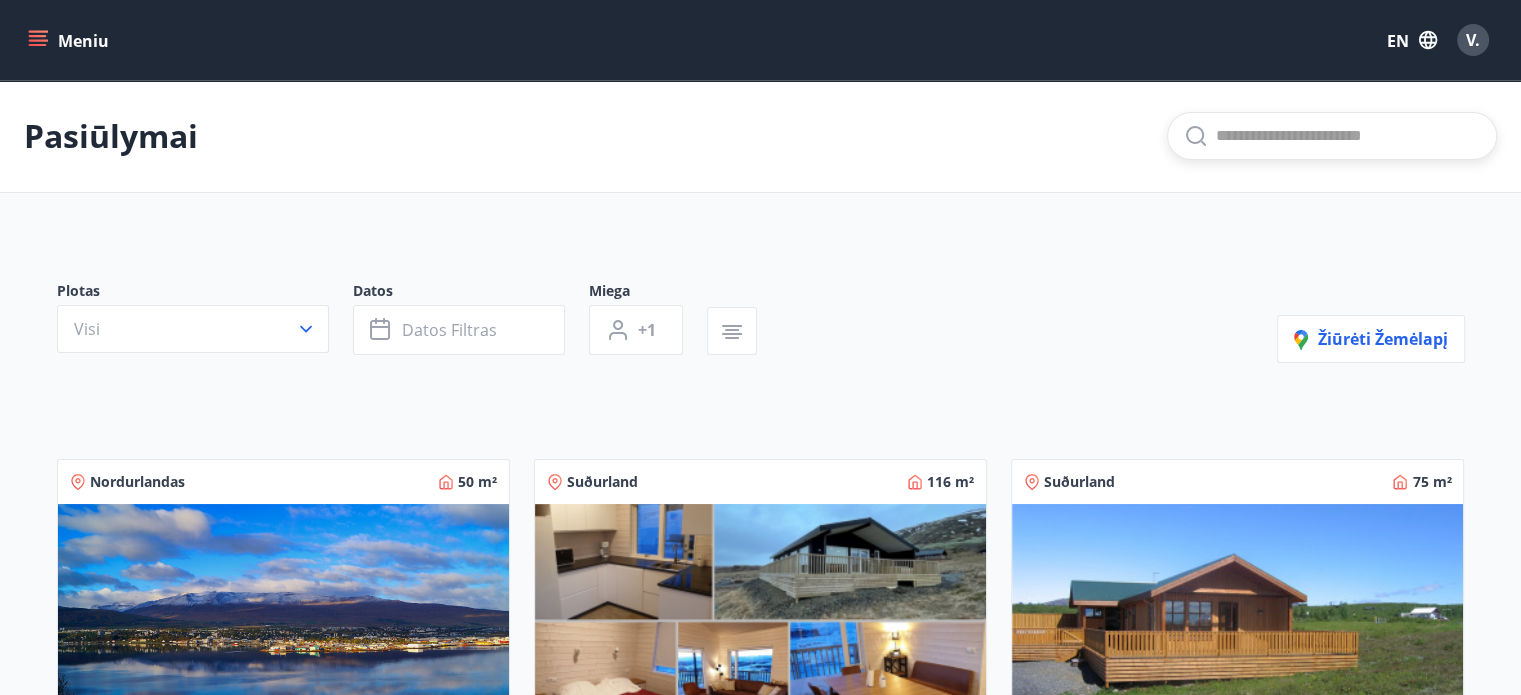 click at bounding box center [1348, 136] 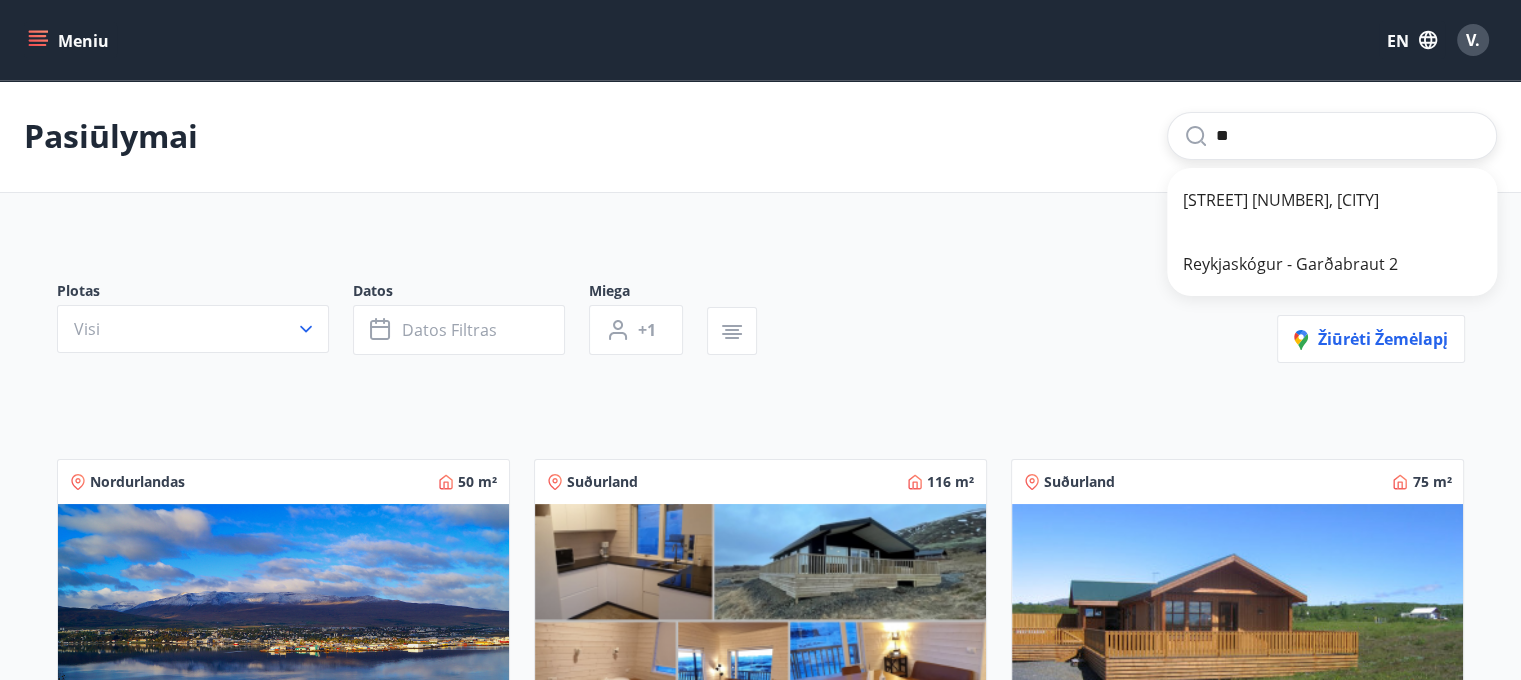 type on "*" 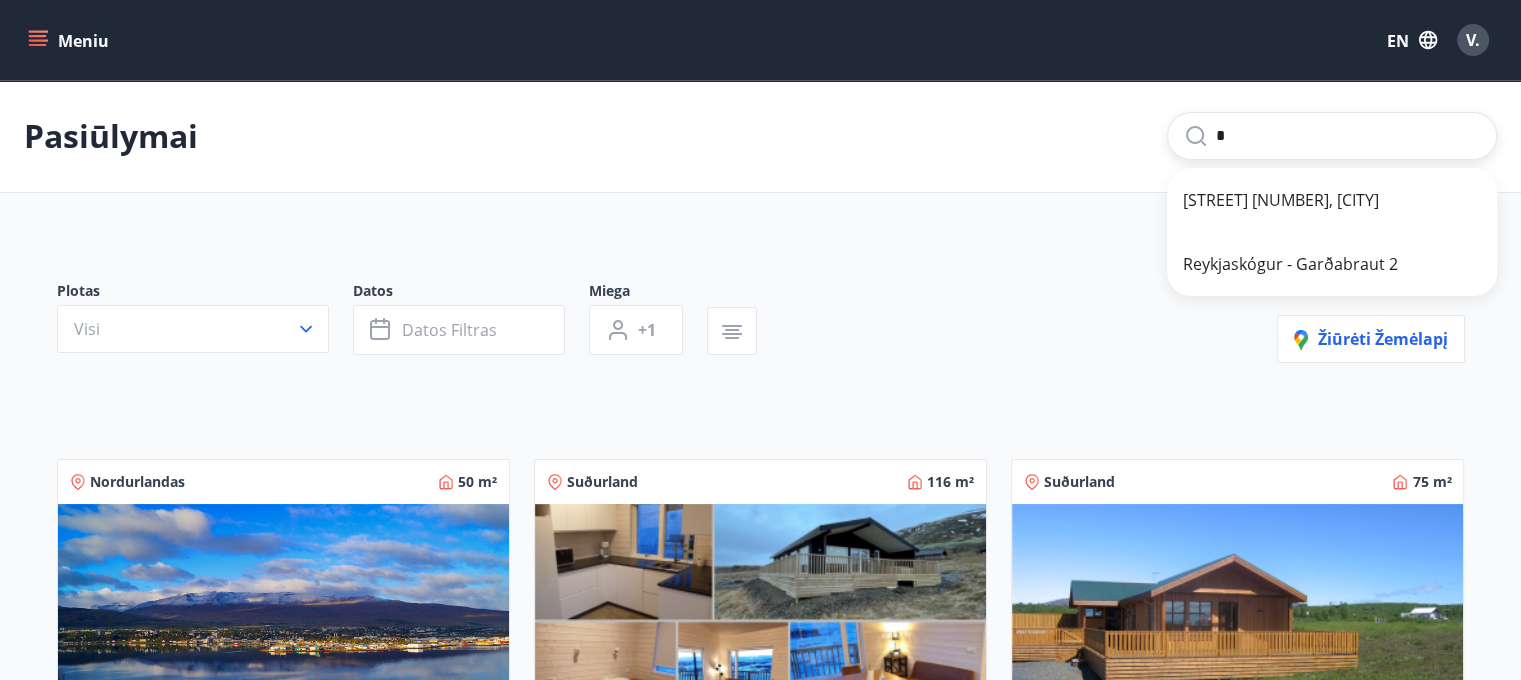 type 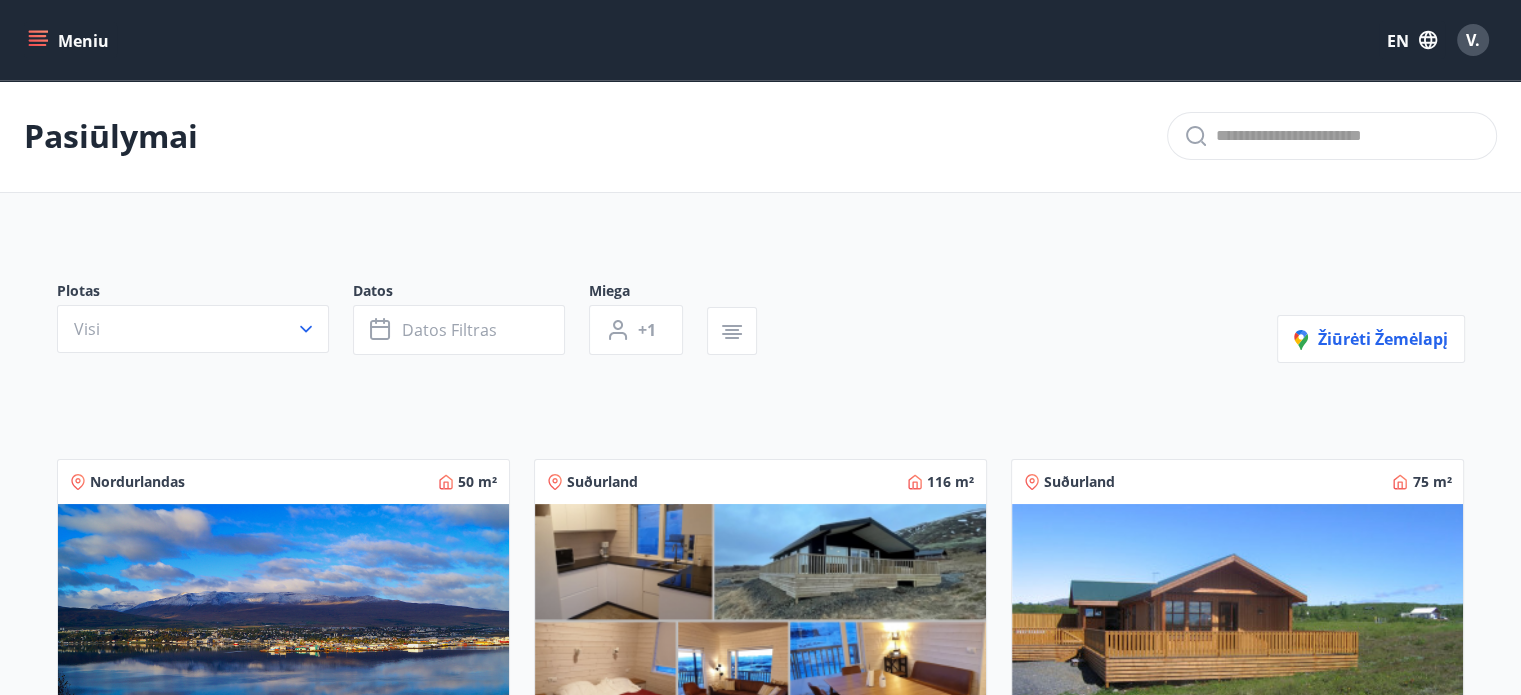 click on "Plotas Visi Datos Datos filtras Miega +1 Žiūrėti žemėlapį Nordurlandas 50    m² 2 5 Furulundur 10d, Akureyri Plotas 50m2. Tvö svefnherbergi eru í Íbúðinni og er rúmstæði fyrir þrjá í öðru þeirra og tvo í hinu. Išsami informacija Suðurland 116    m² 4 10 Lyngbrekka, Syðri-Brú Húsið er byggt 2021, það er tvískipt og skiptist í aðalhús og gestahús. Išsami informacija Suðurland 75    m² 3 8 Reykjaskógur - Garðabraut 2 Orlofshúsið í Reykjaskógi er 75m2 ir búið öllum helstu ægindum. Í húsinu eru þrjú herbergi og svefnstæði fyrir 8 manns. Išsami informacija Höfuðborgarsvæðið 117    m² 2 4 Hlíðarfótur 21 - íbúð 215 3ja herbergja íbúð í Reikjavikas Išsami informacija Höfuðborgarsvæðið 82    m² 1 4 7-oji Smyrilshlíð - 308-oji 2ja herbergja íbúð í Reikjavikas Išsami informacija Höfuðborgarsvæðið 80    m² 1 4 7-306 aukštumos 2ja herbergja íbúð í Reikjavikas Išsami informacija Höfuðborgarsvæðið 82    m² 2 4" at bounding box center [761, 1155] 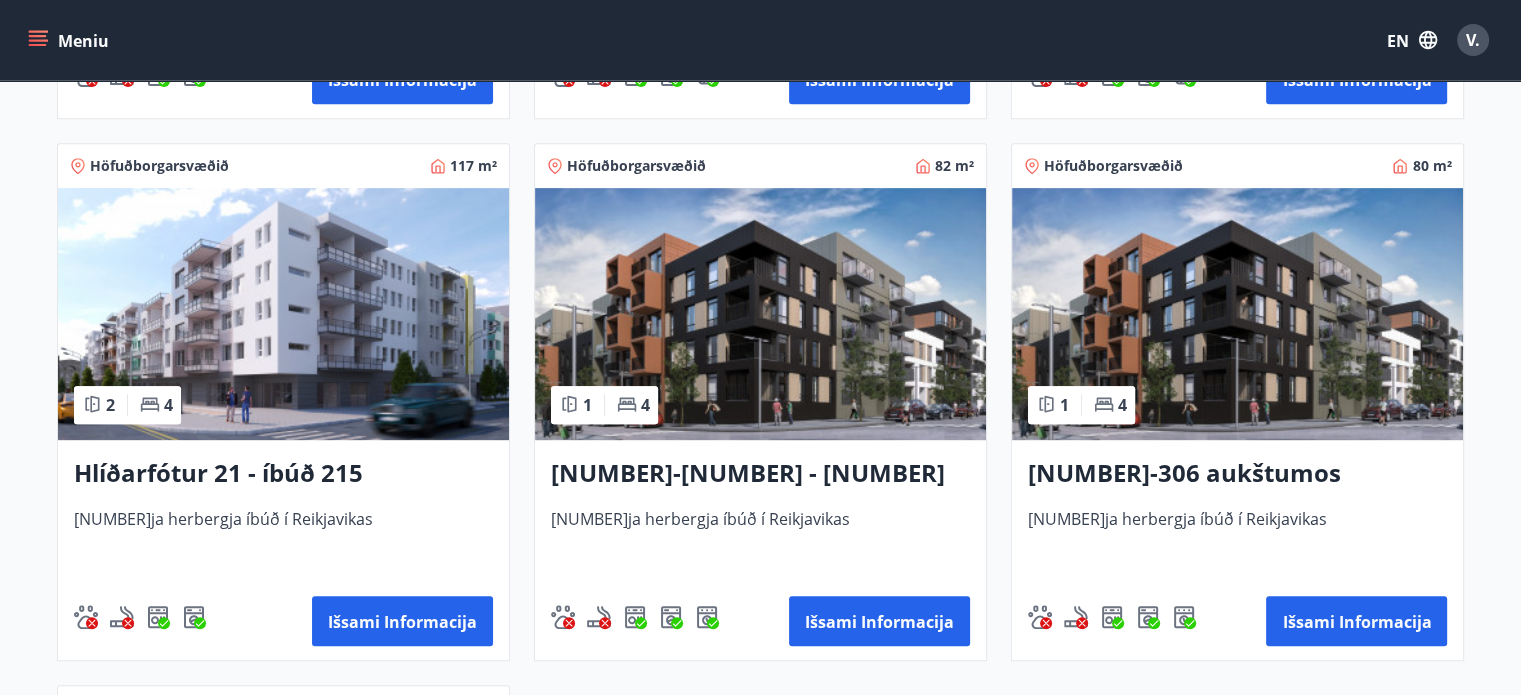 scroll, scrollTop: 888, scrollLeft: 0, axis: vertical 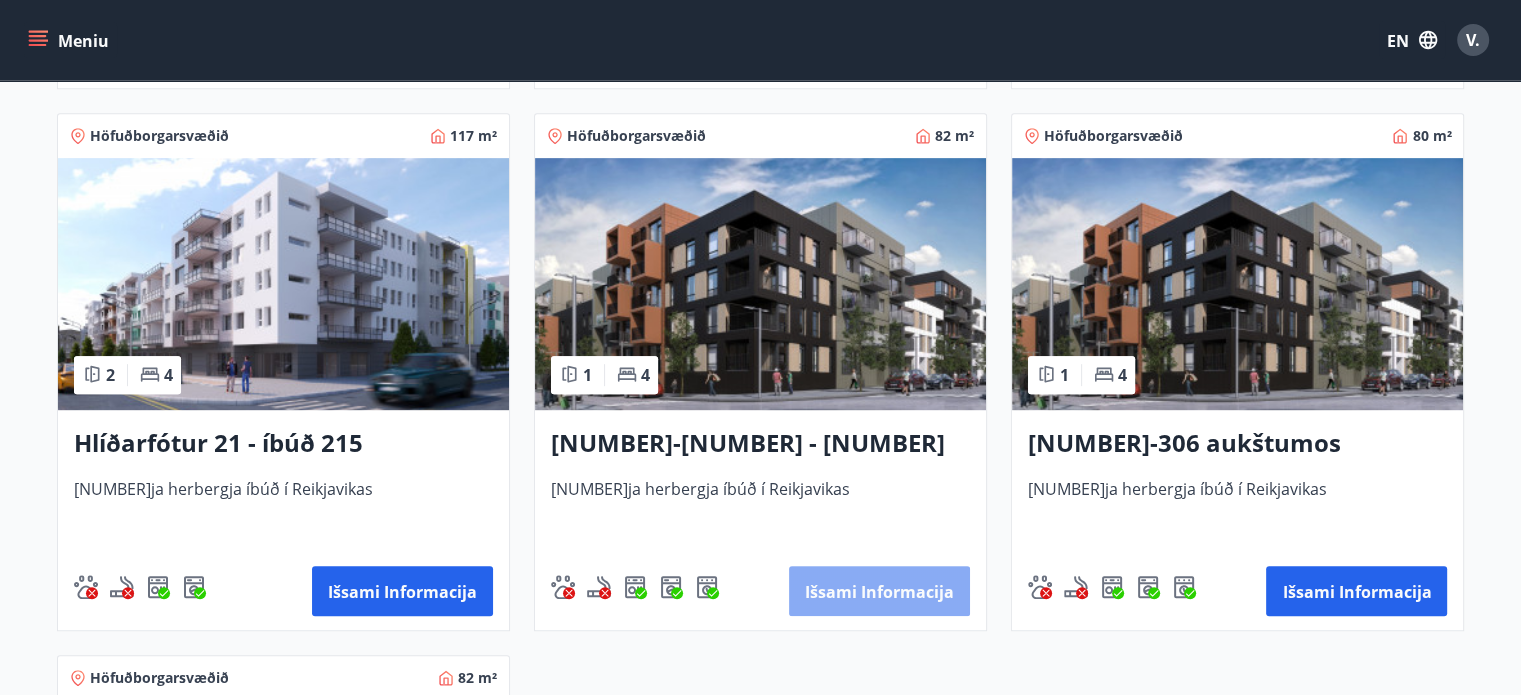 click on "Išsami informacija" at bounding box center (879, 592) 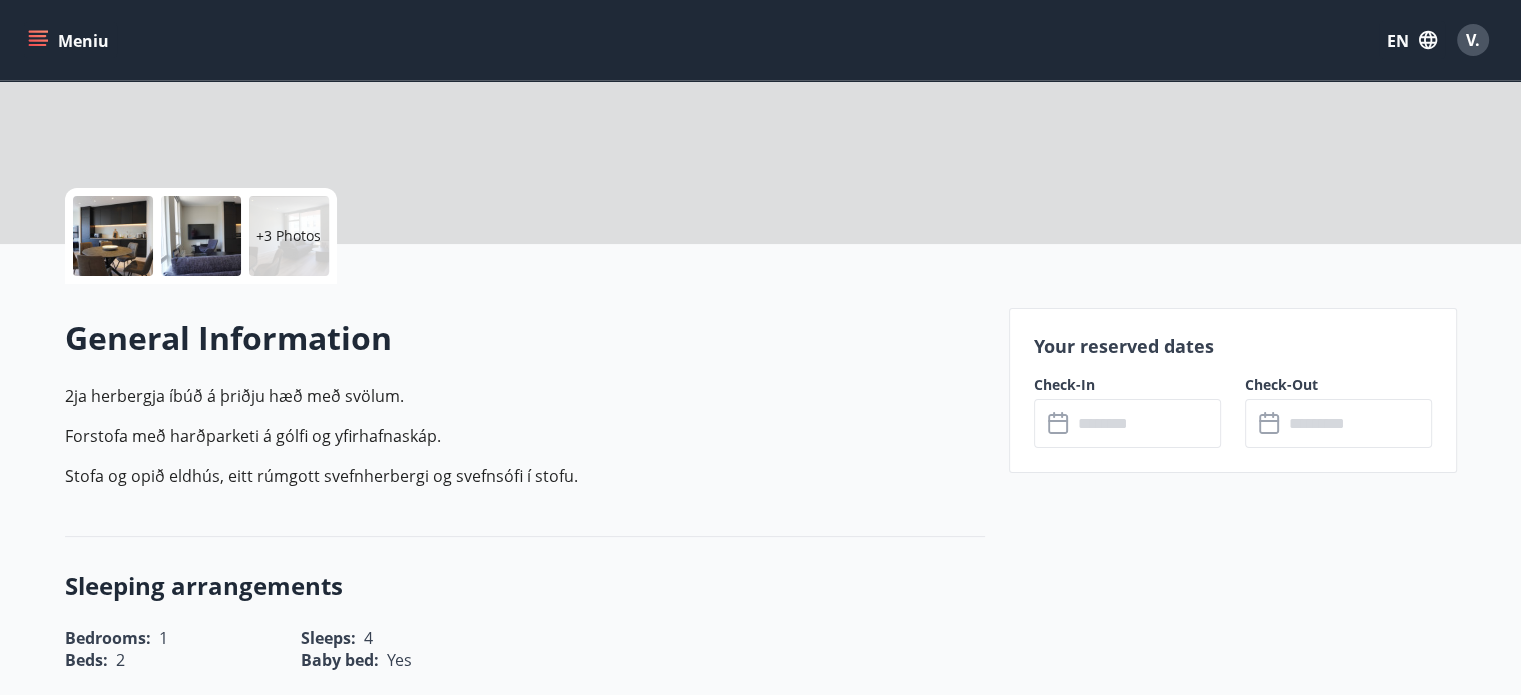 scroll, scrollTop: 0, scrollLeft: 0, axis: both 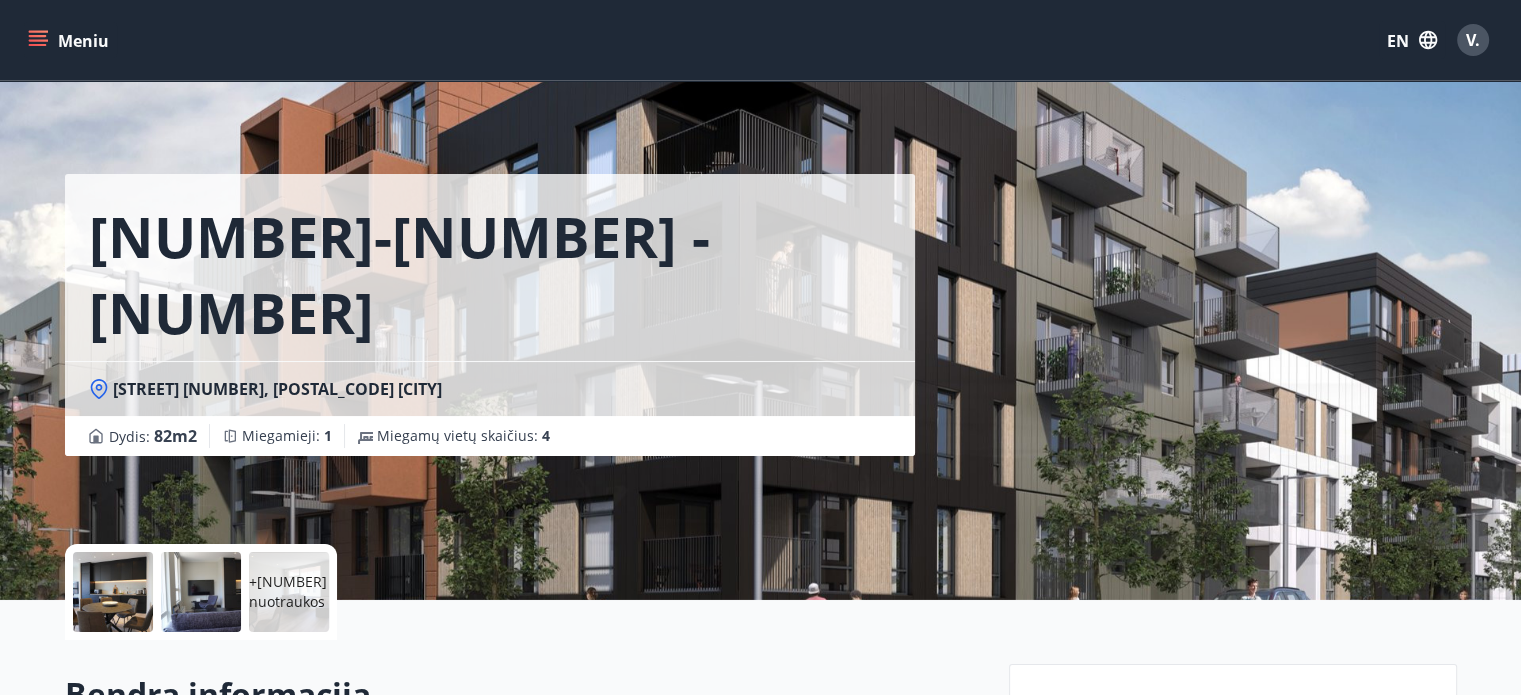 click at bounding box center [113, 592] 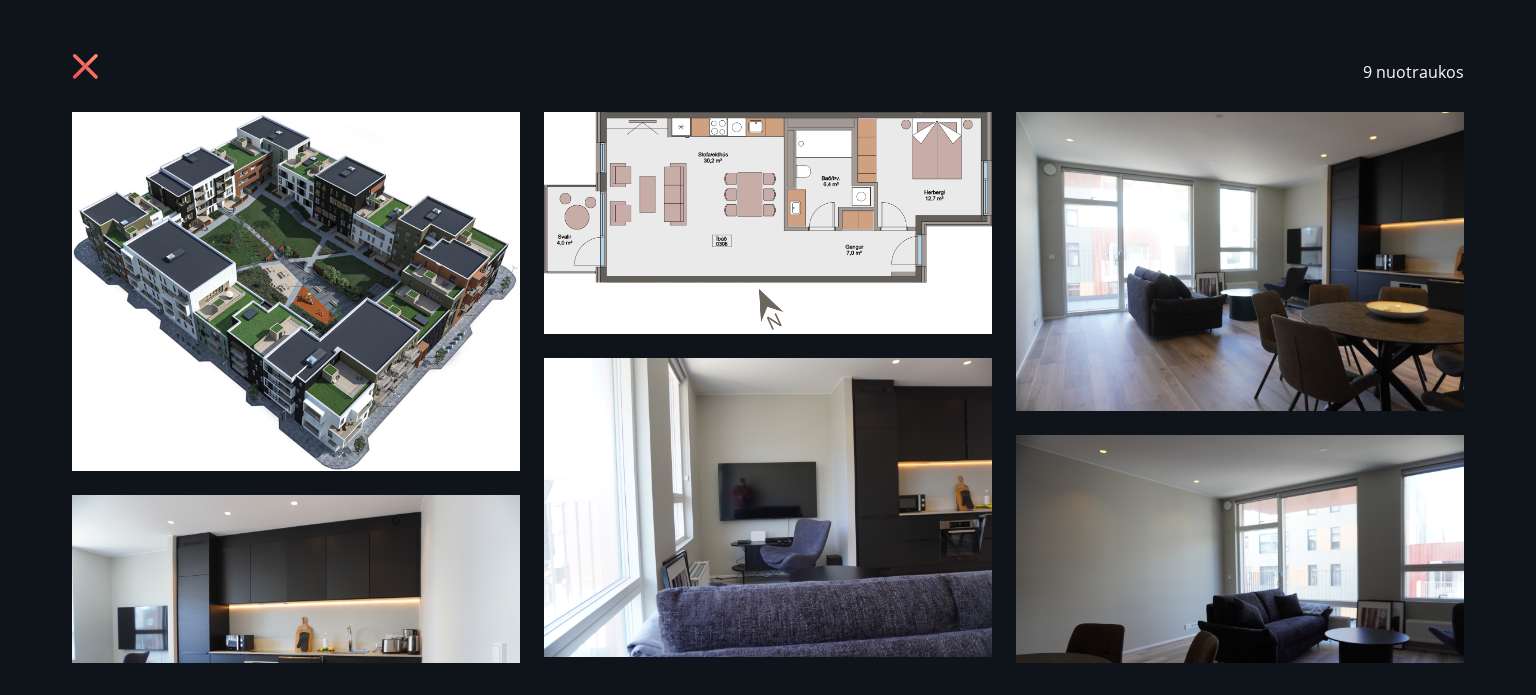 click on "[NUMBER]    nuotraukos" at bounding box center [768, 347] 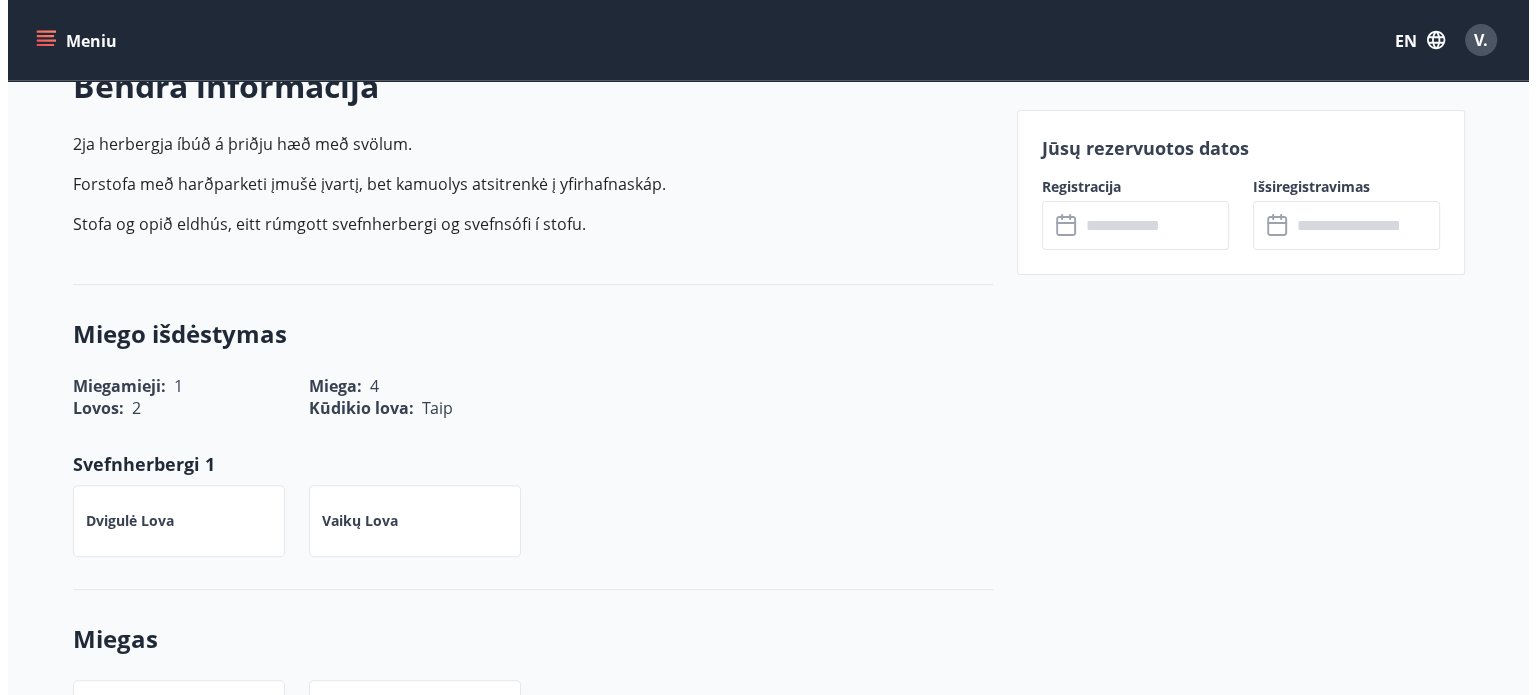 scroll, scrollTop: 0, scrollLeft: 0, axis: both 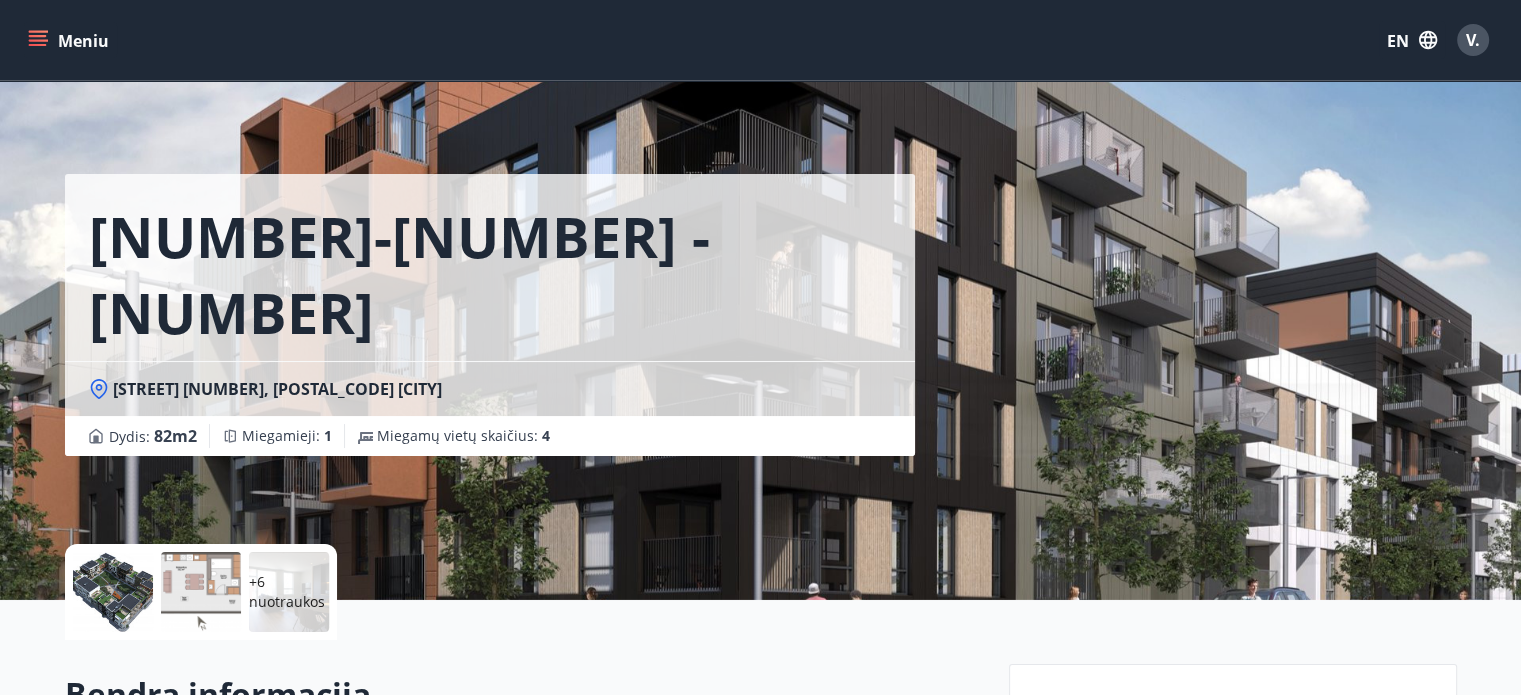 click on "+6 nuotraukos" at bounding box center [289, 592] 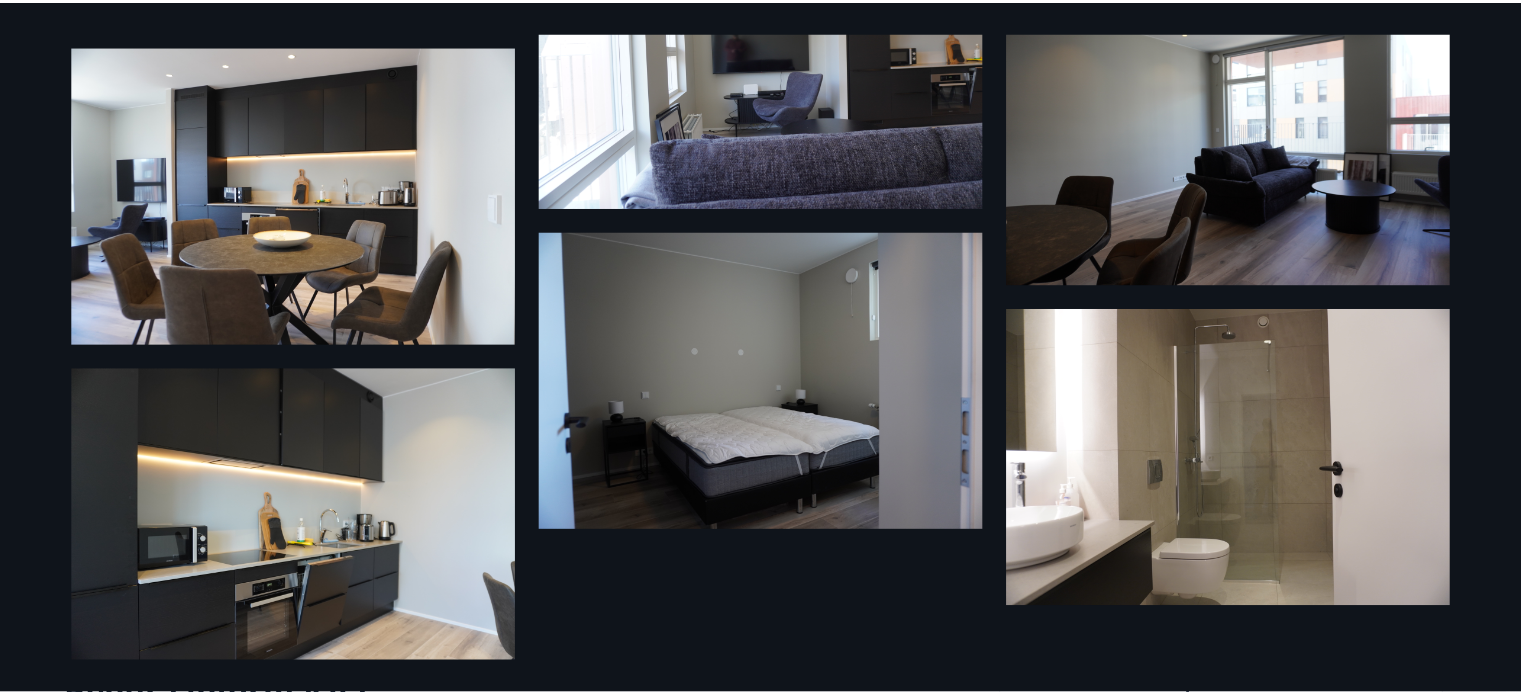 scroll, scrollTop: 460, scrollLeft: 0, axis: vertical 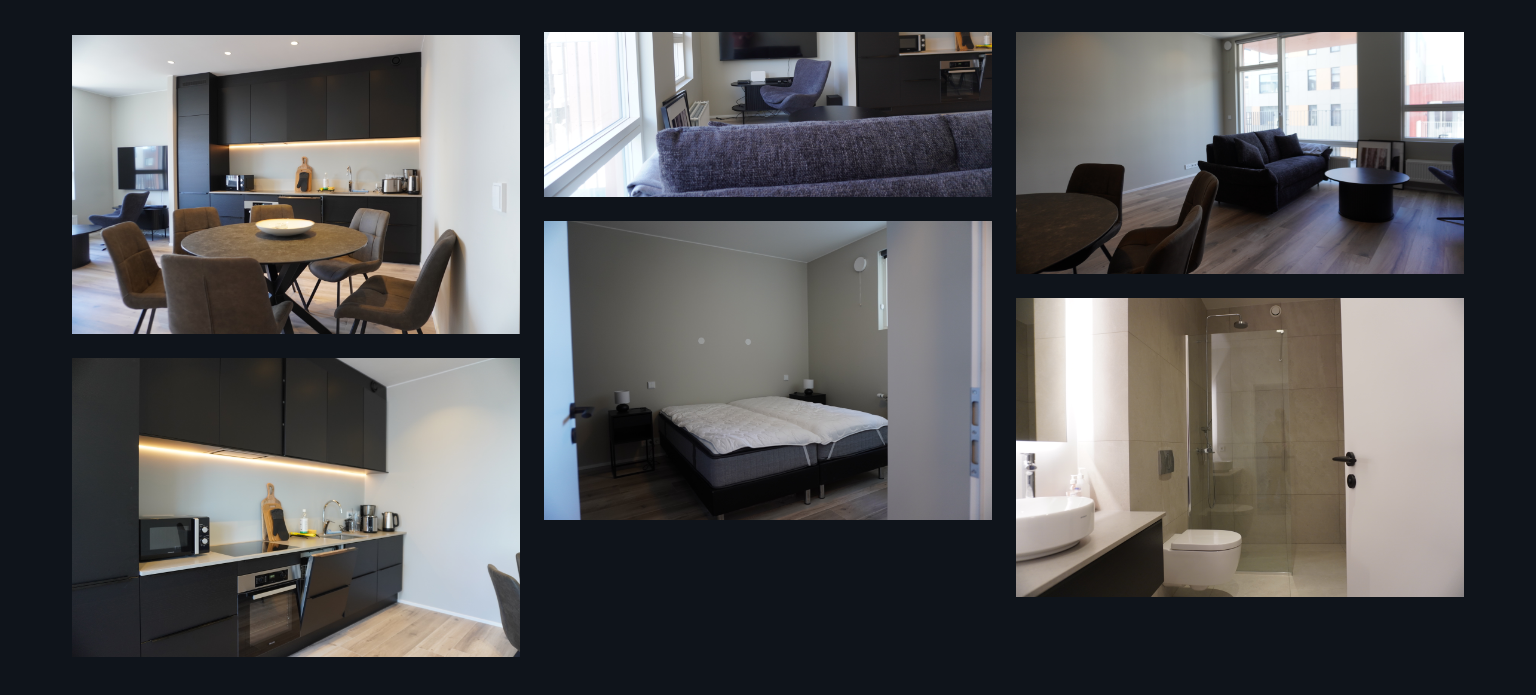 click on "[NUMBER]    nuotraukos" at bounding box center [768, 347] 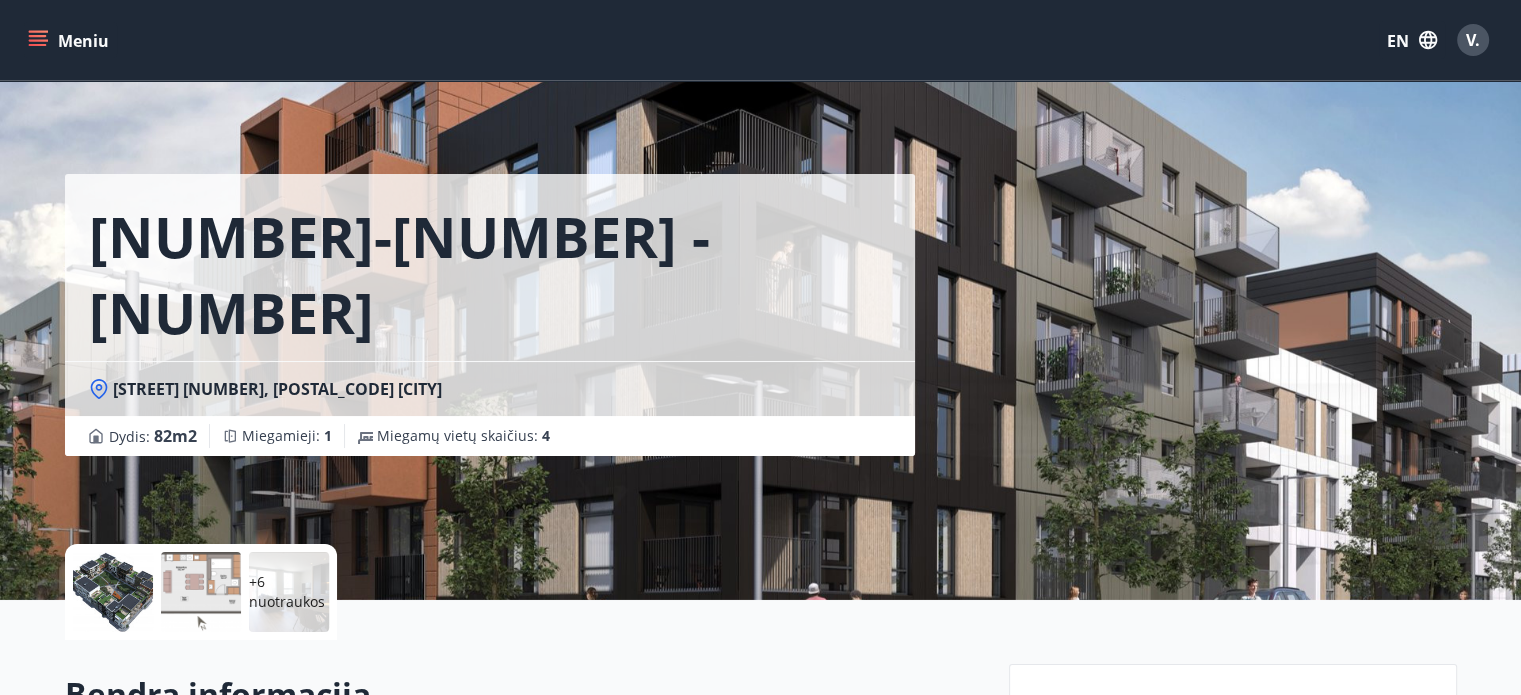 scroll, scrollTop: 608, scrollLeft: 0, axis: vertical 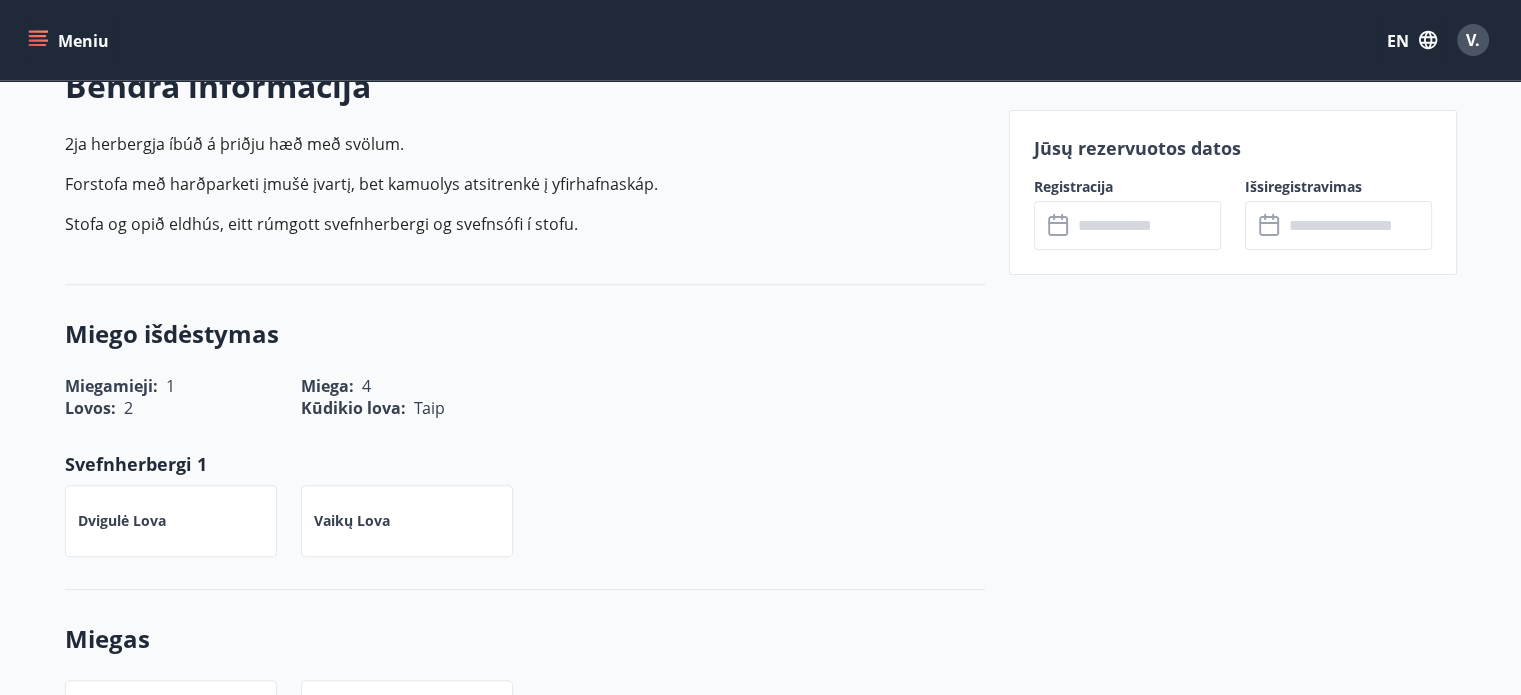 click at bounding box center (1146, 225) 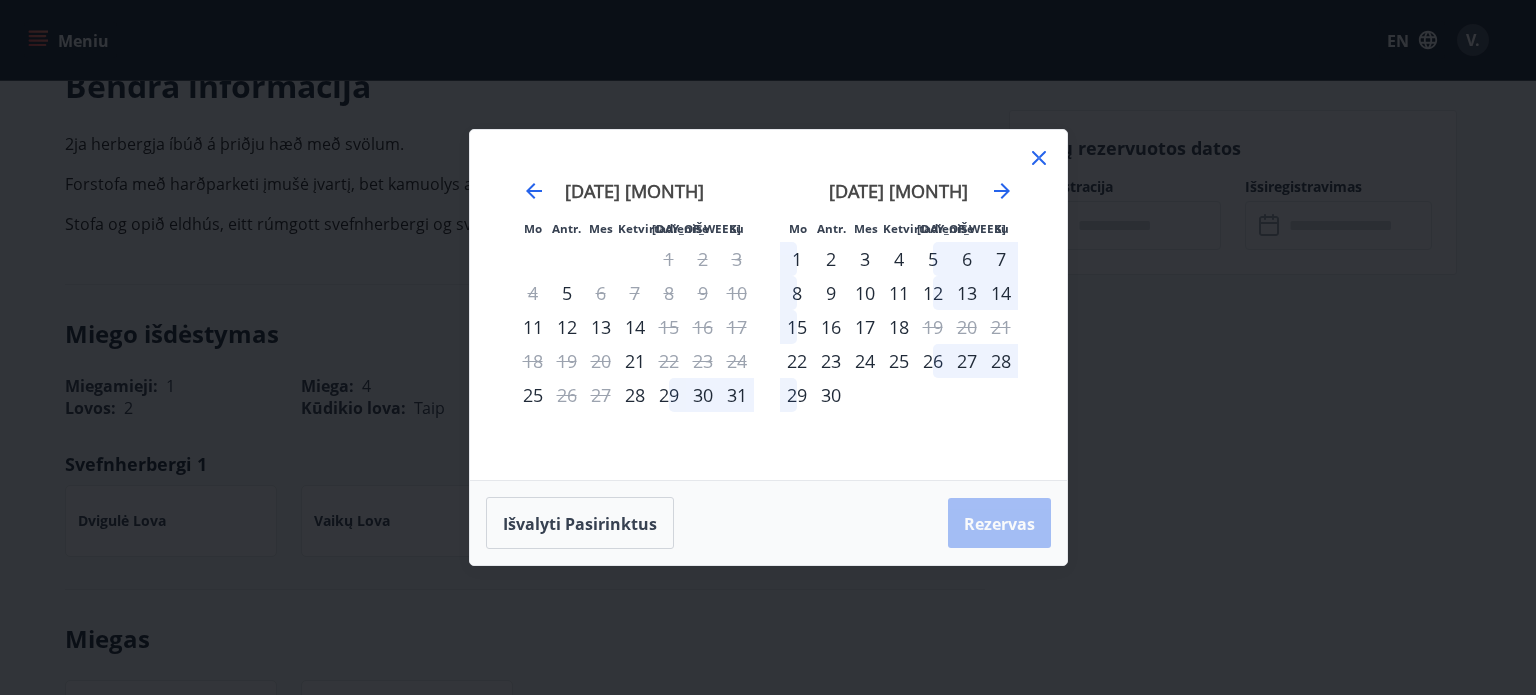 click on "5" at bounding box center (933, 259) 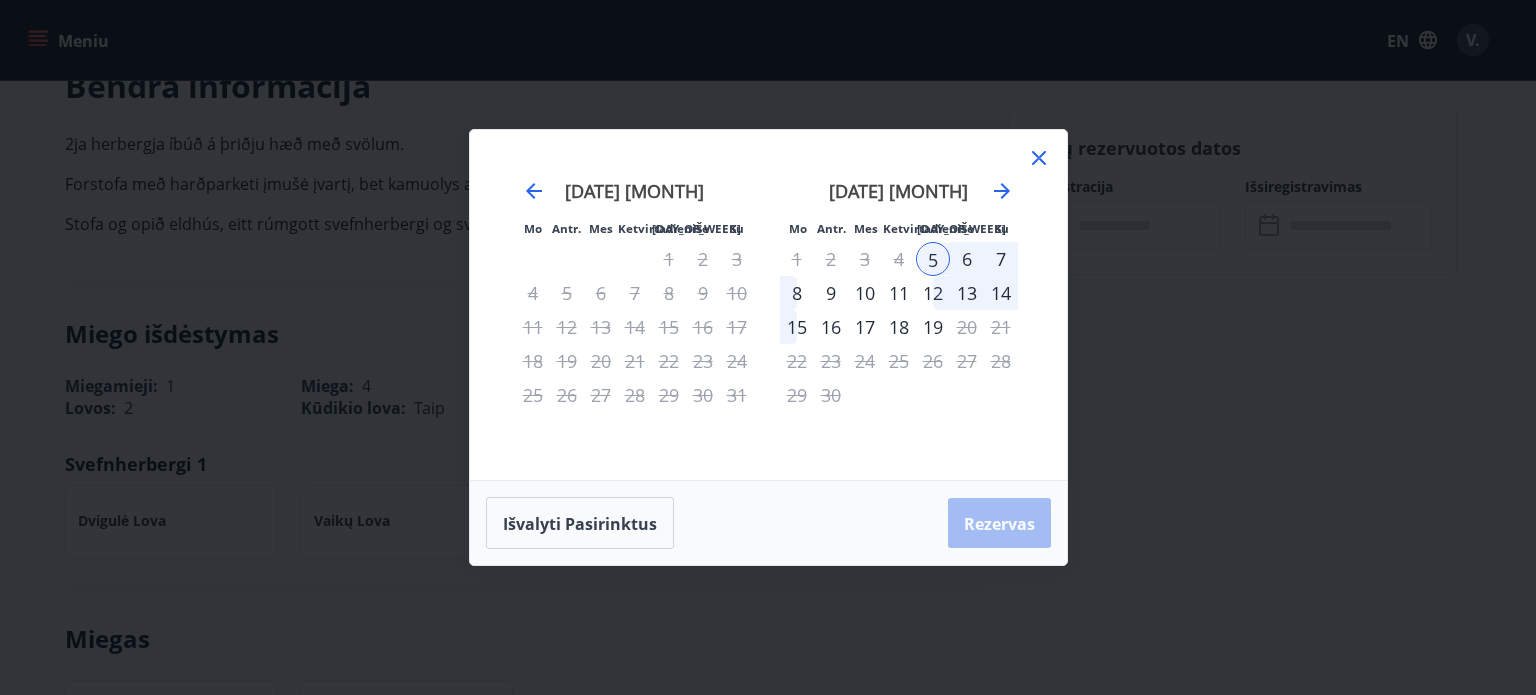 click on "6" at bounding box center [967, 259] 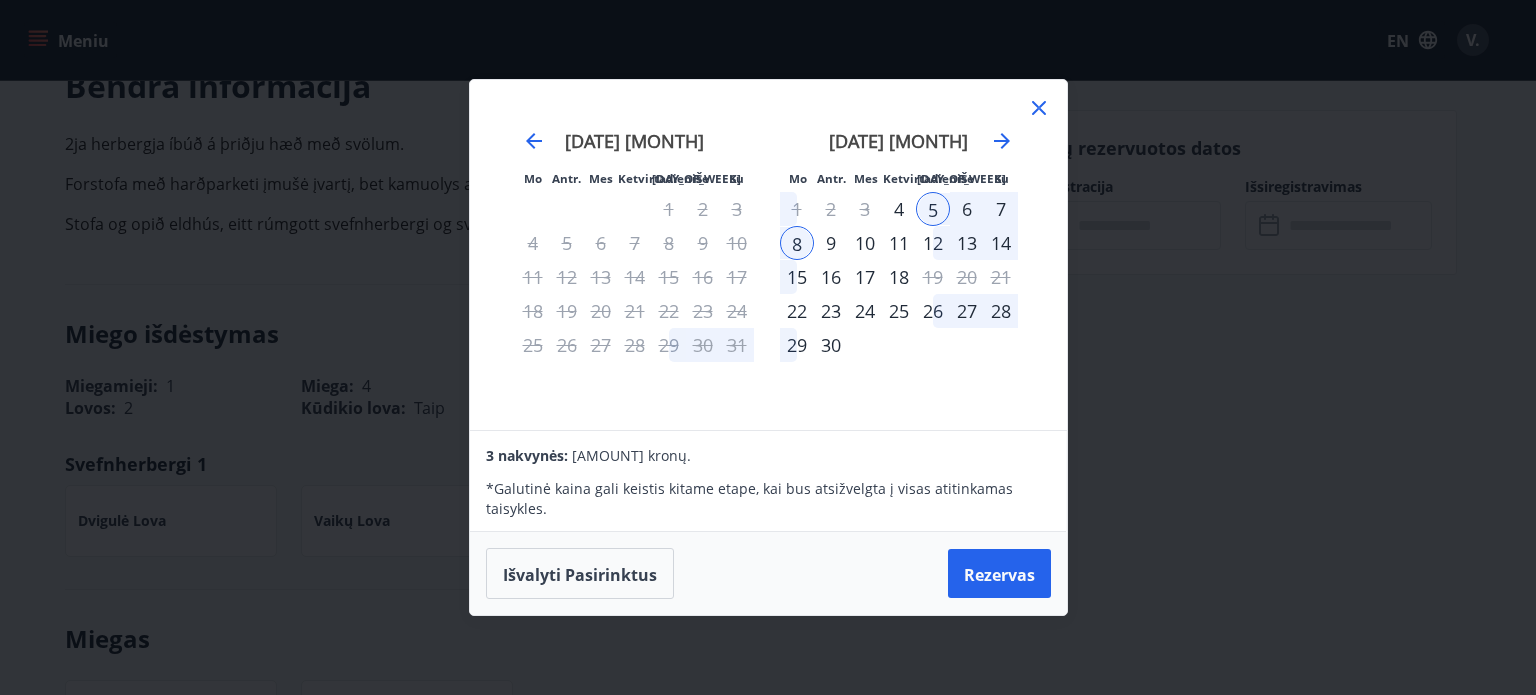 click on "6" at bounding box center (967, 209) 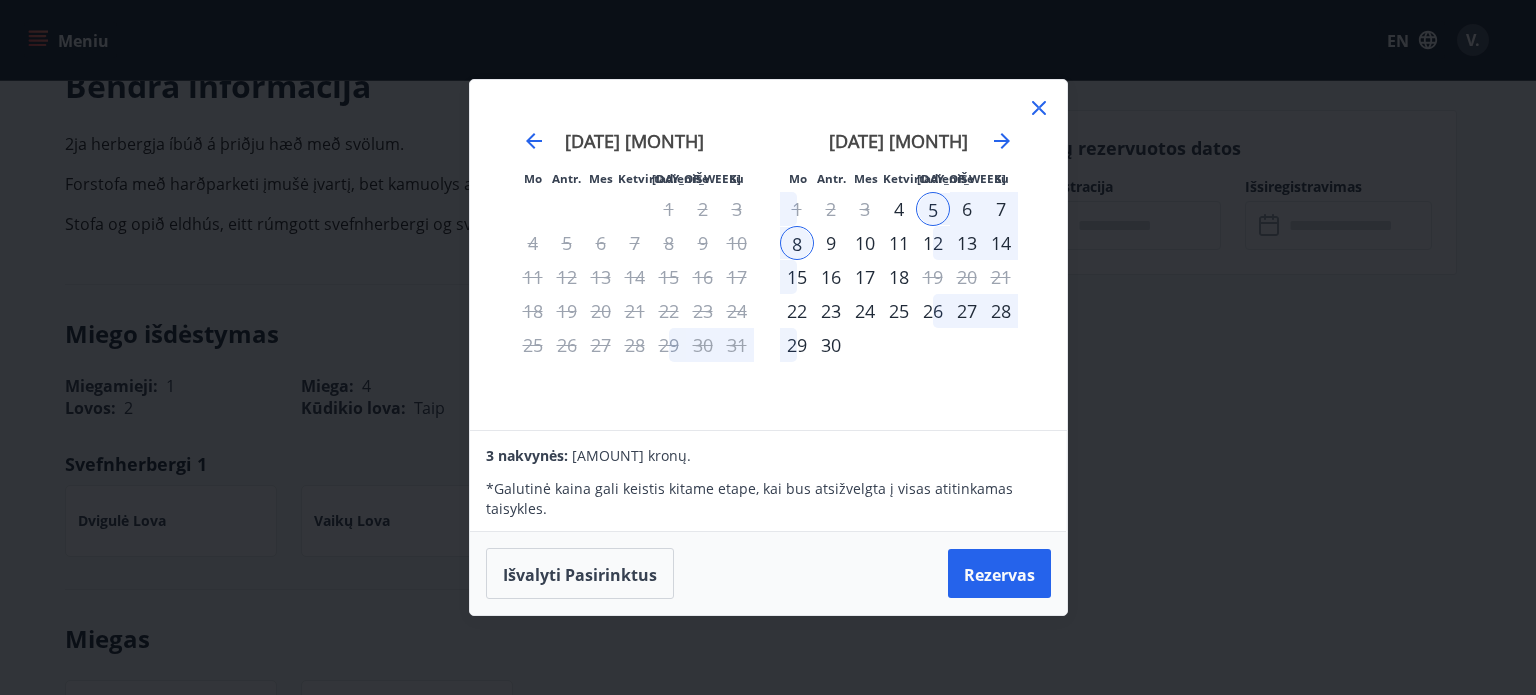 click on "6" at bounding box center [967, 209] 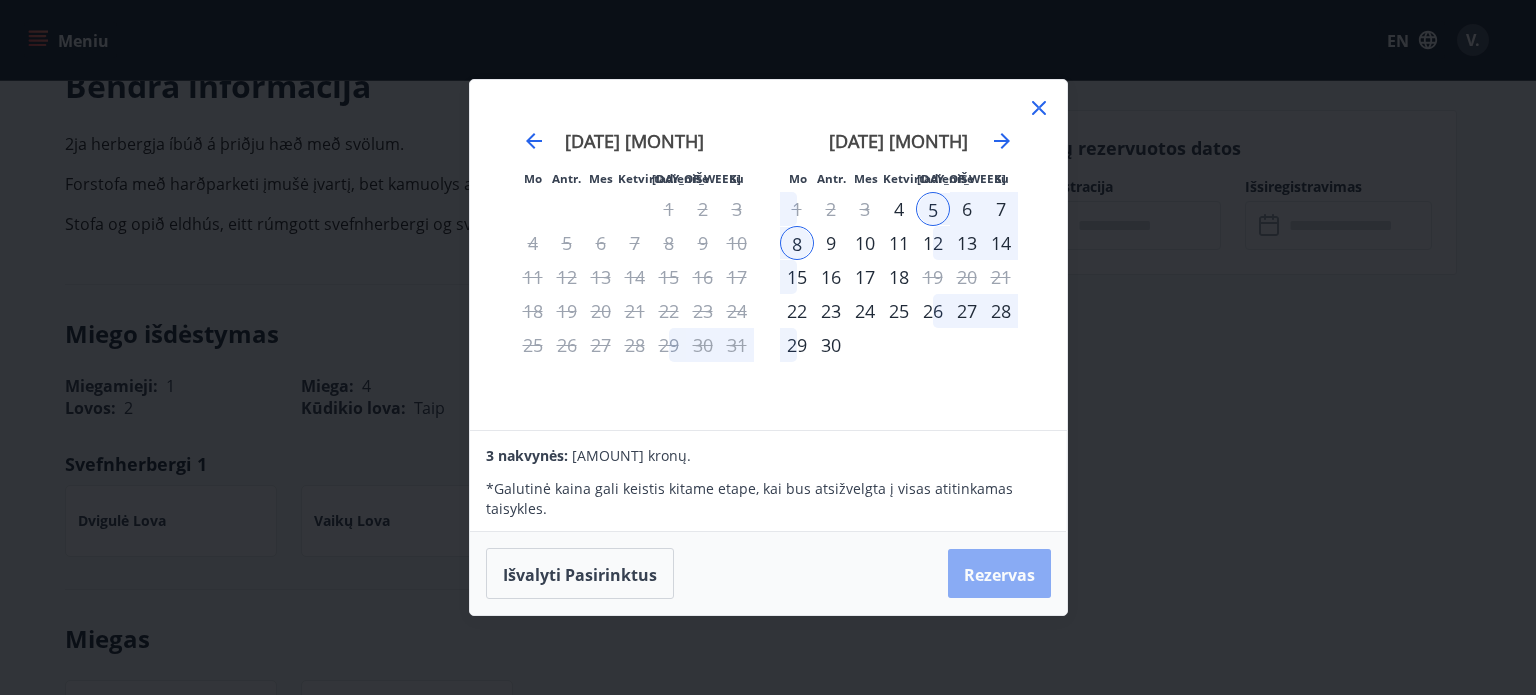 click on "Rezervas" at bounding box center (999, 574) 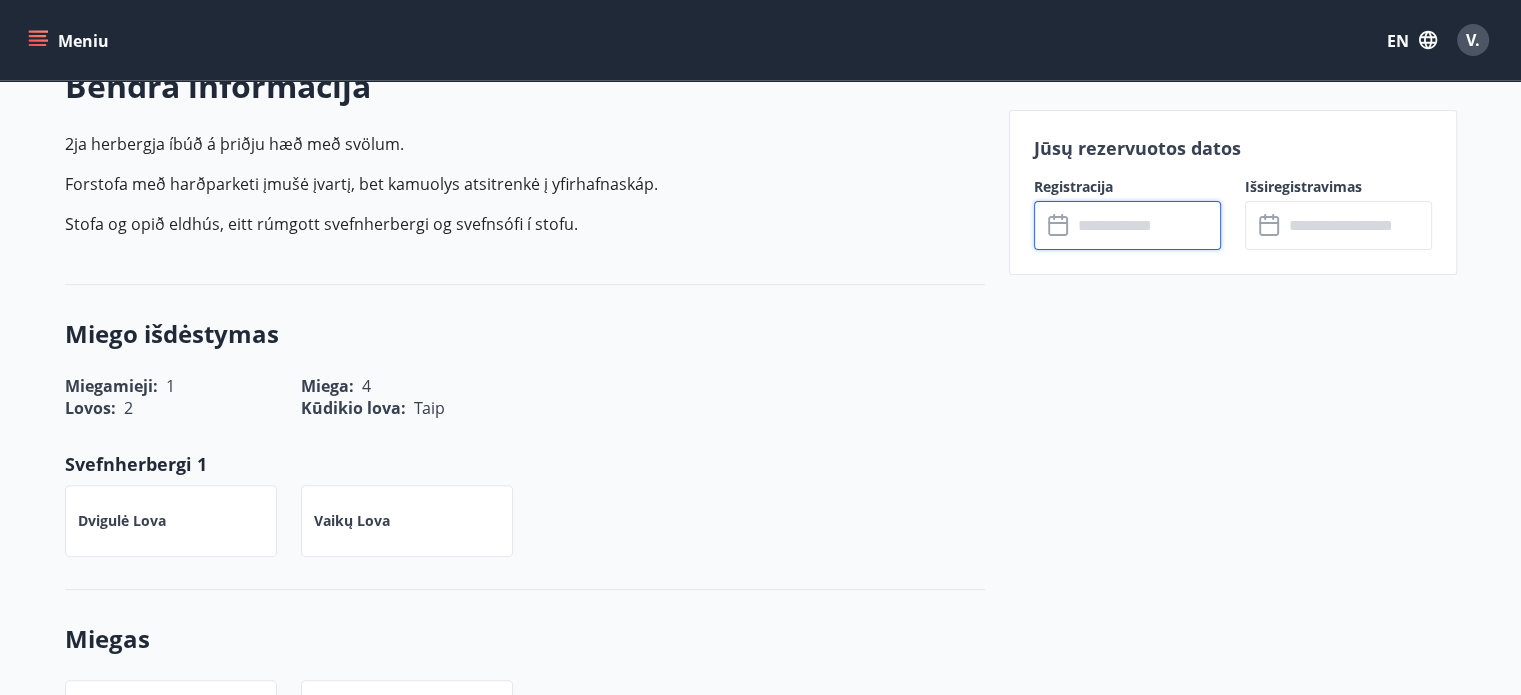type on "******" 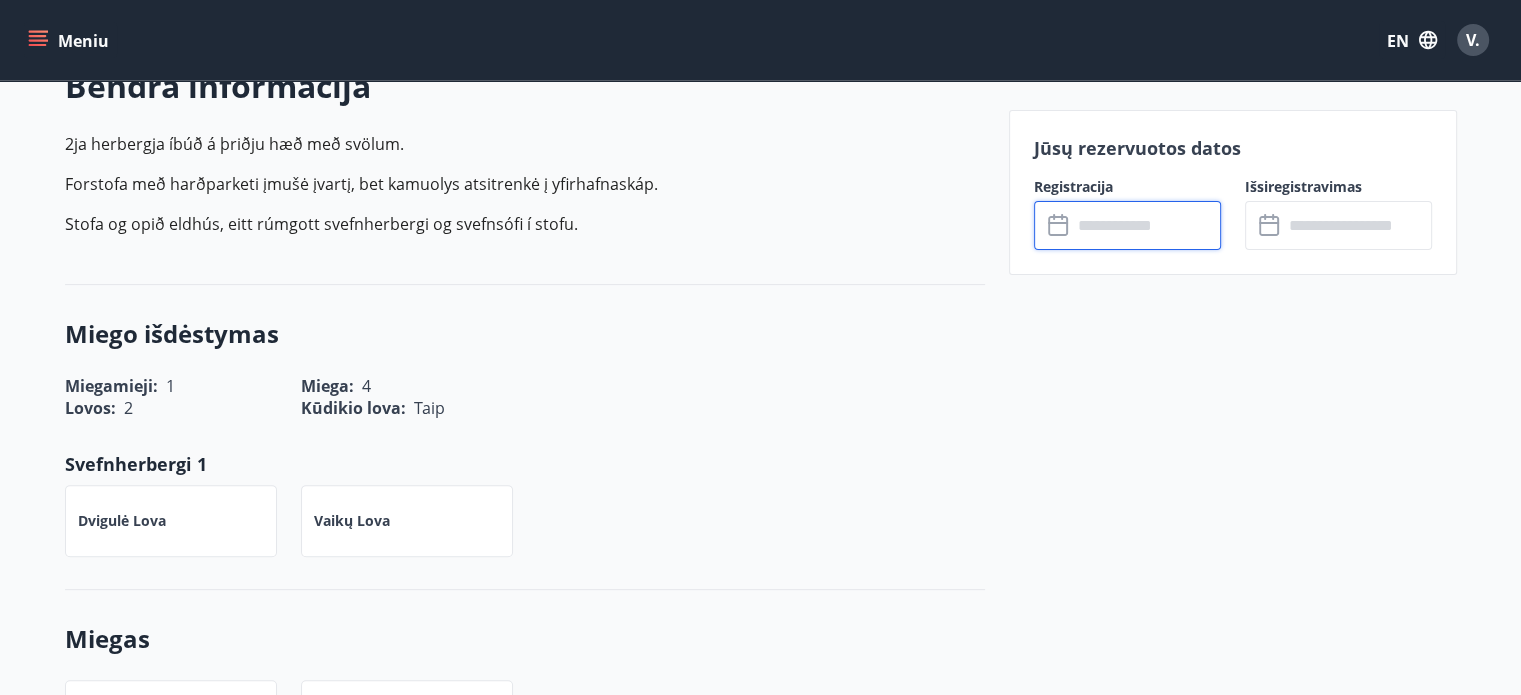 type on "******" 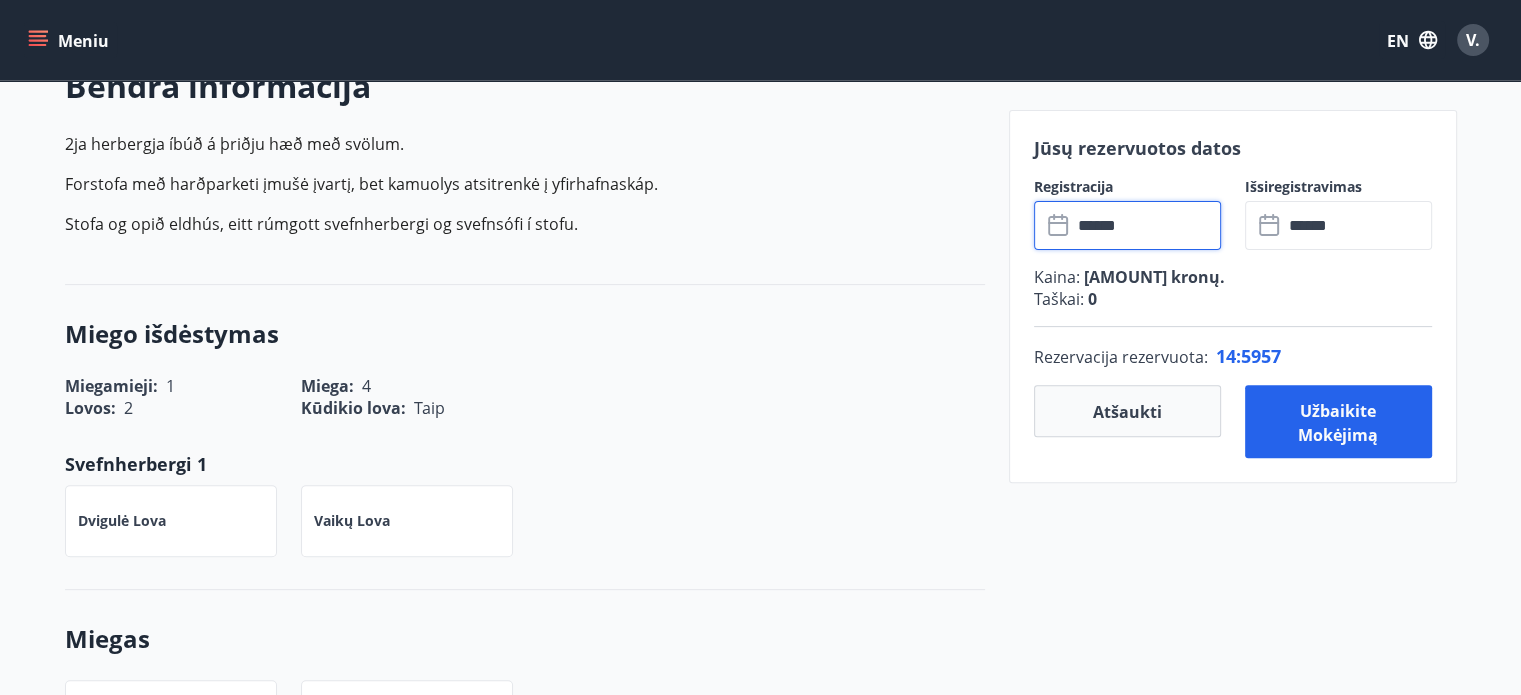 click on "******" at bounding box center (1357, 225) 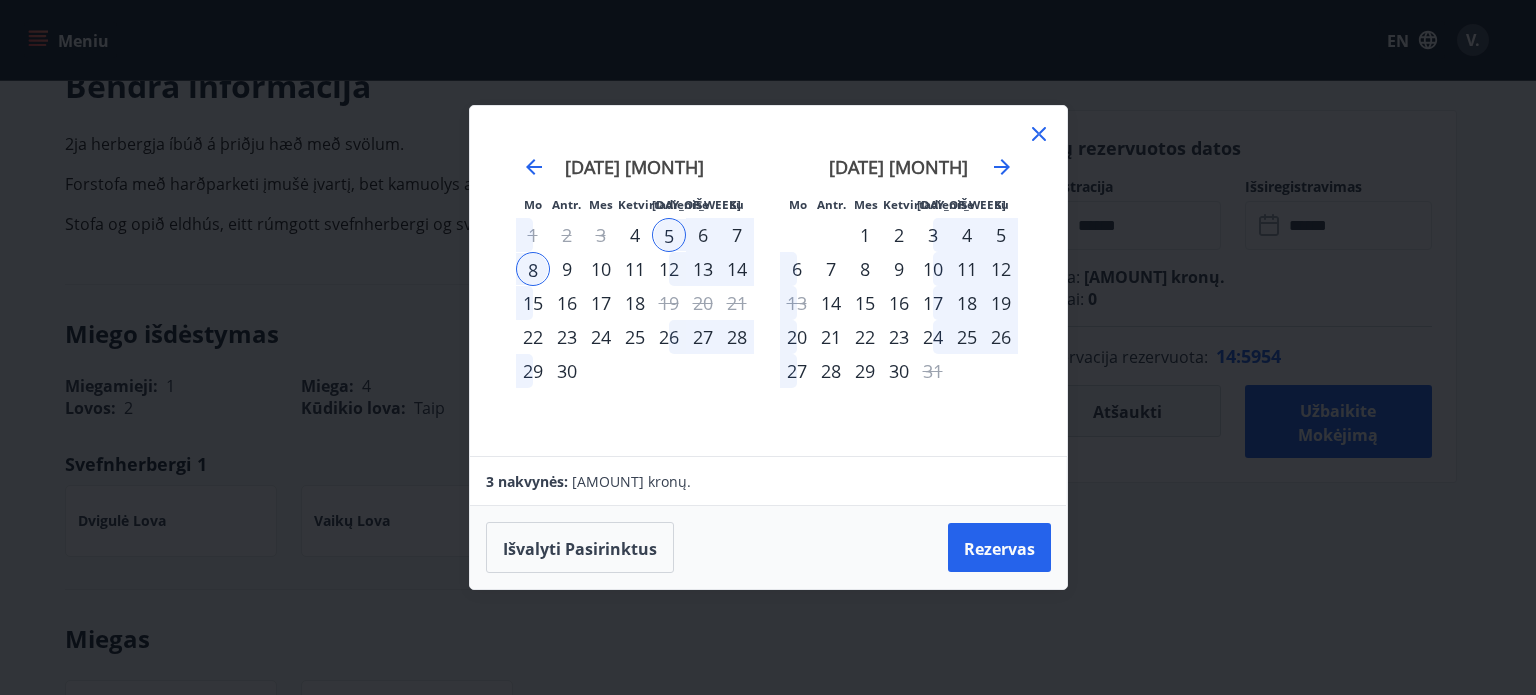 click on "5" at bounding box center [1001, 235] 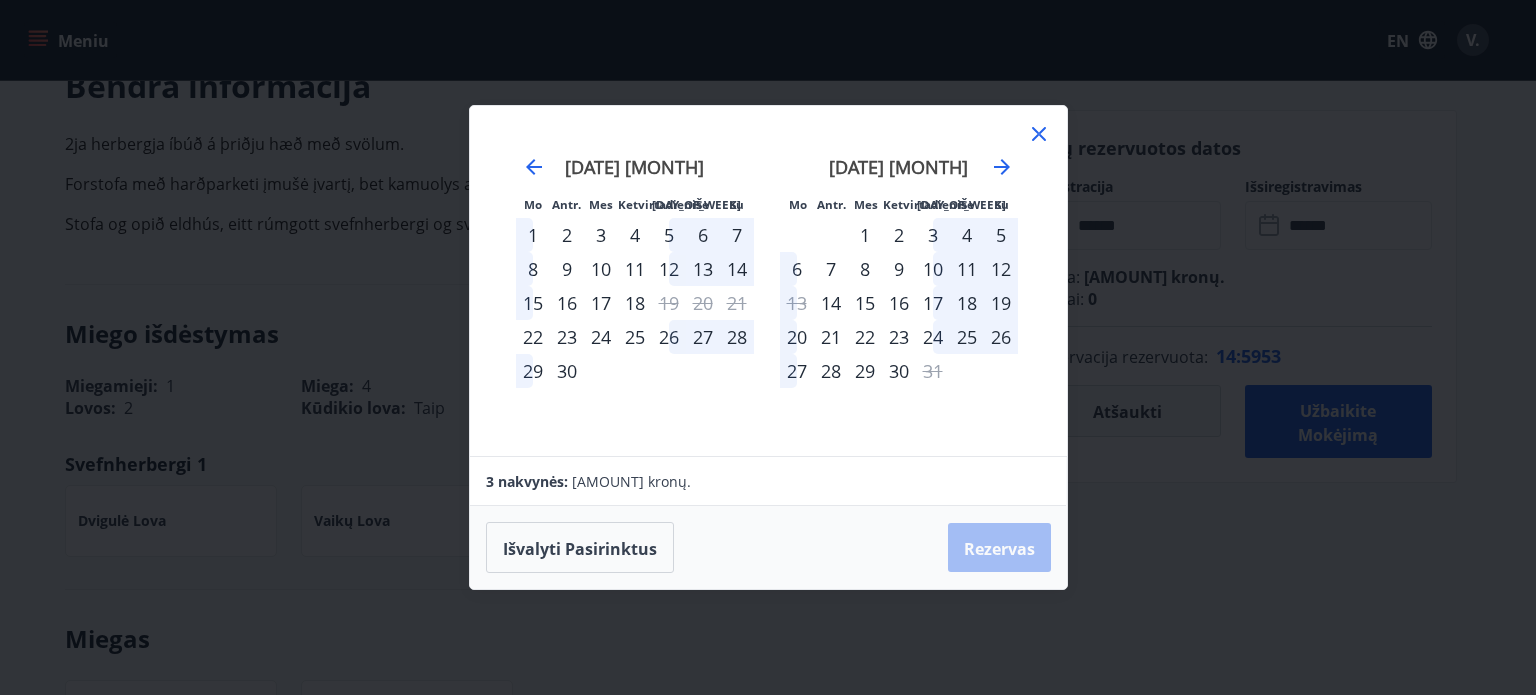 click on "5" at bounding box center (1001, 235) 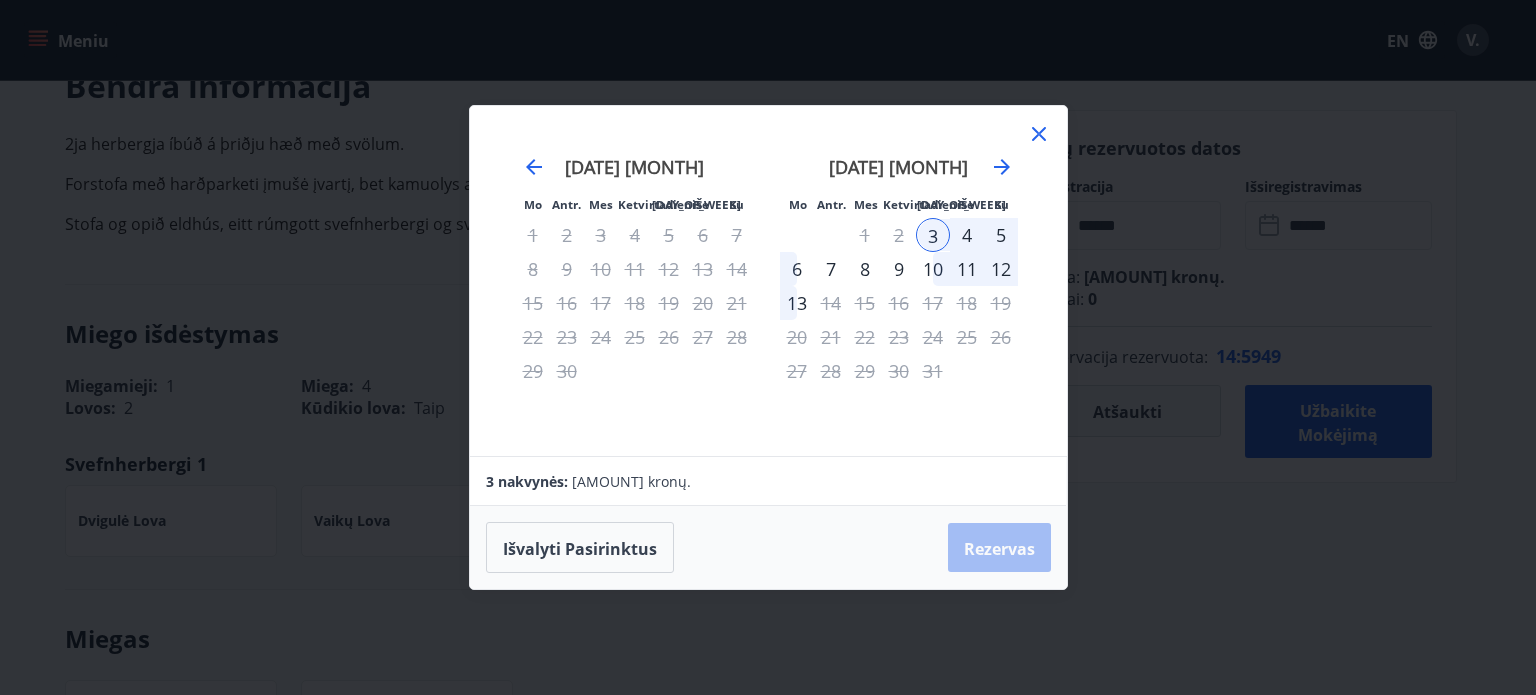 click on "5" at bounding box center [1001, 235] 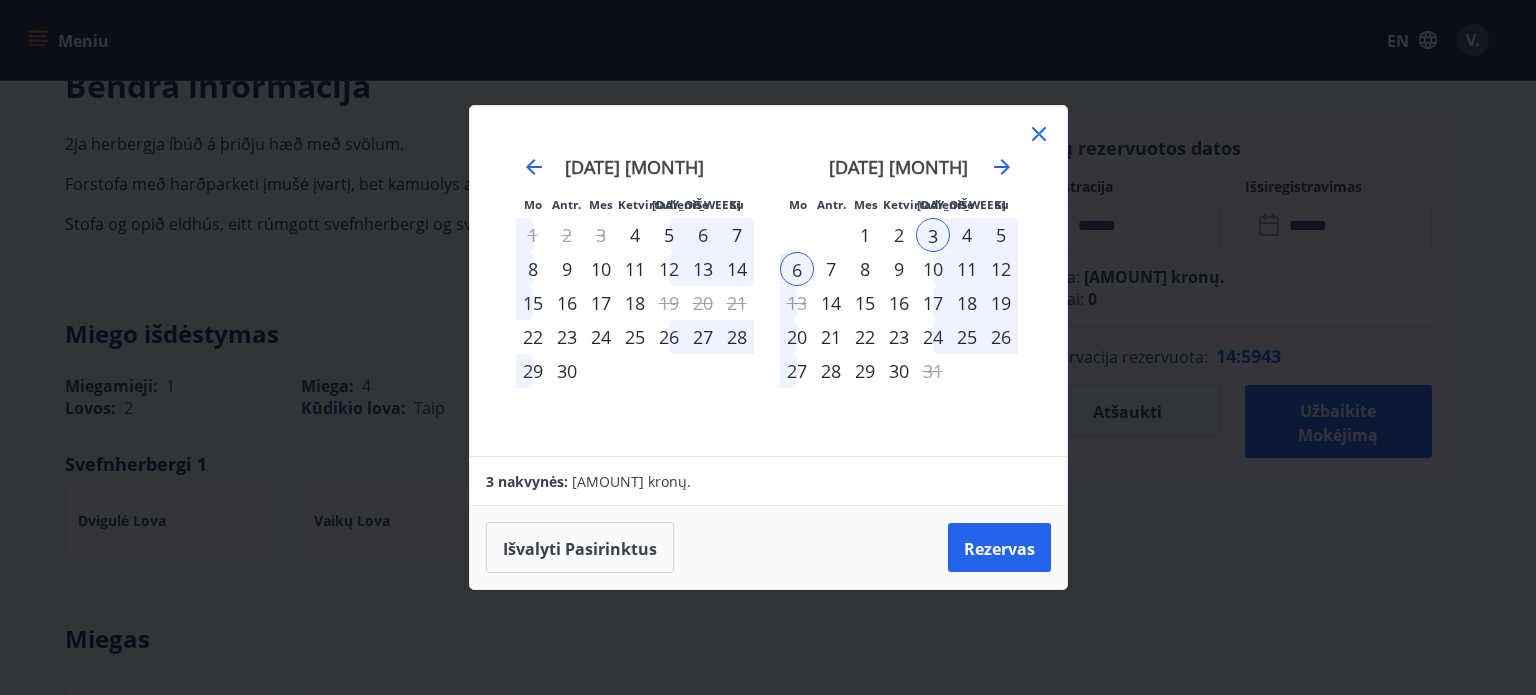 click on "5" at bounding box center (669, 235) 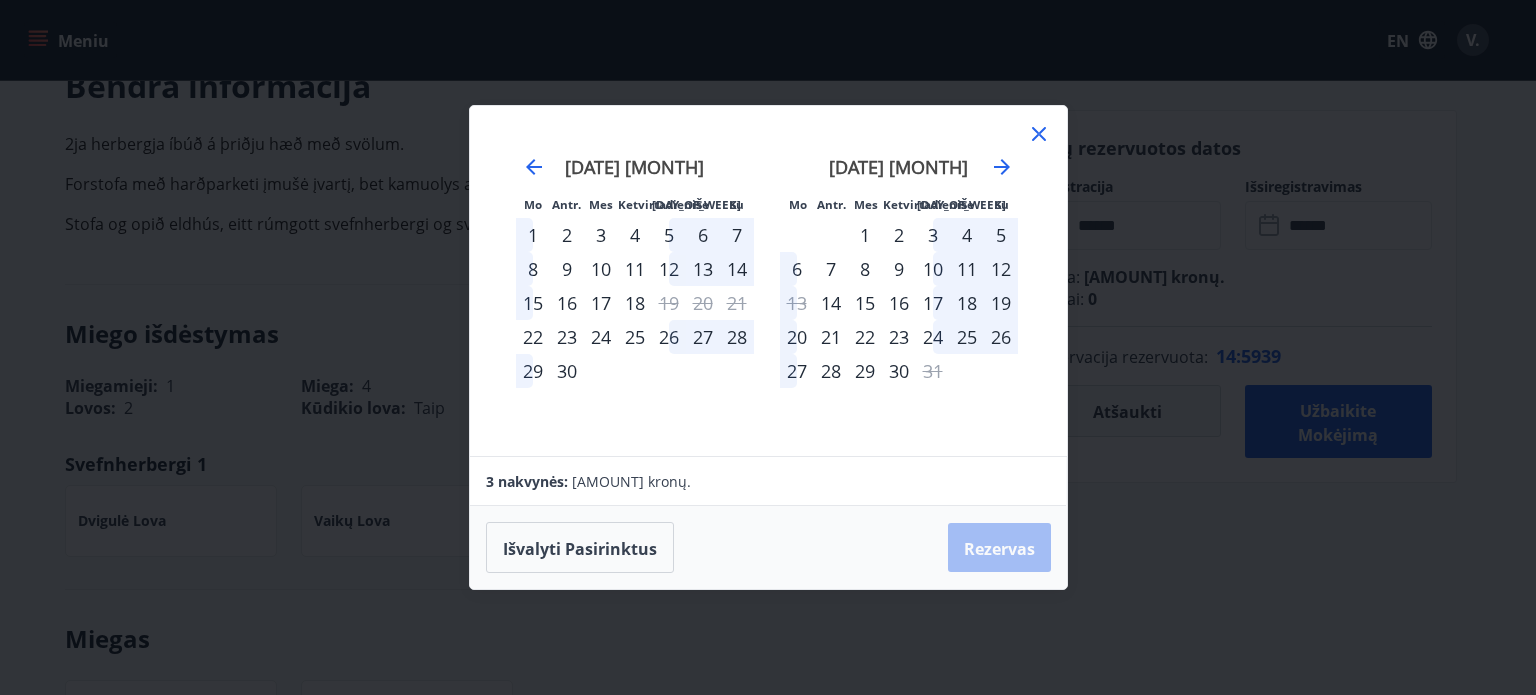 click on "7" at bounding box center [737, 235] 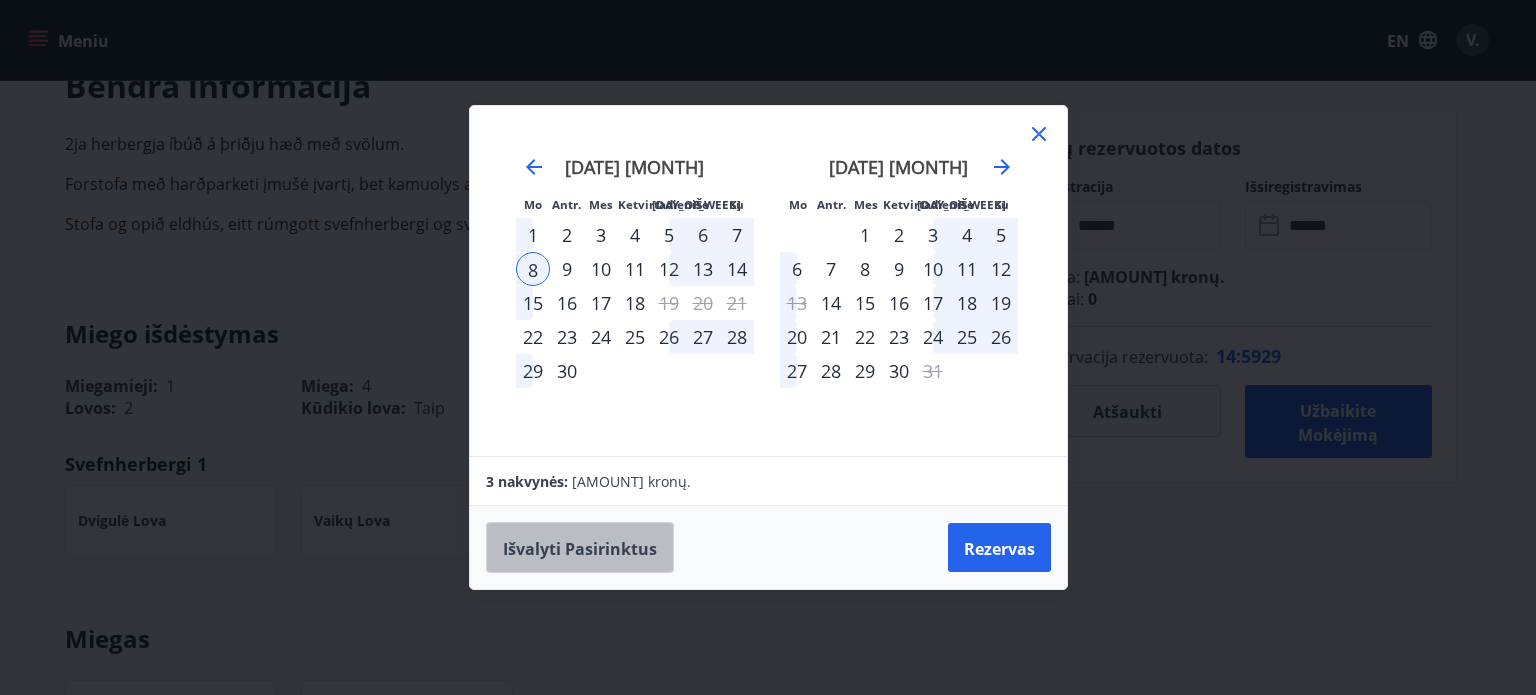 click on "Išvalyti pasirinktus" at bounding box center (580, 548) 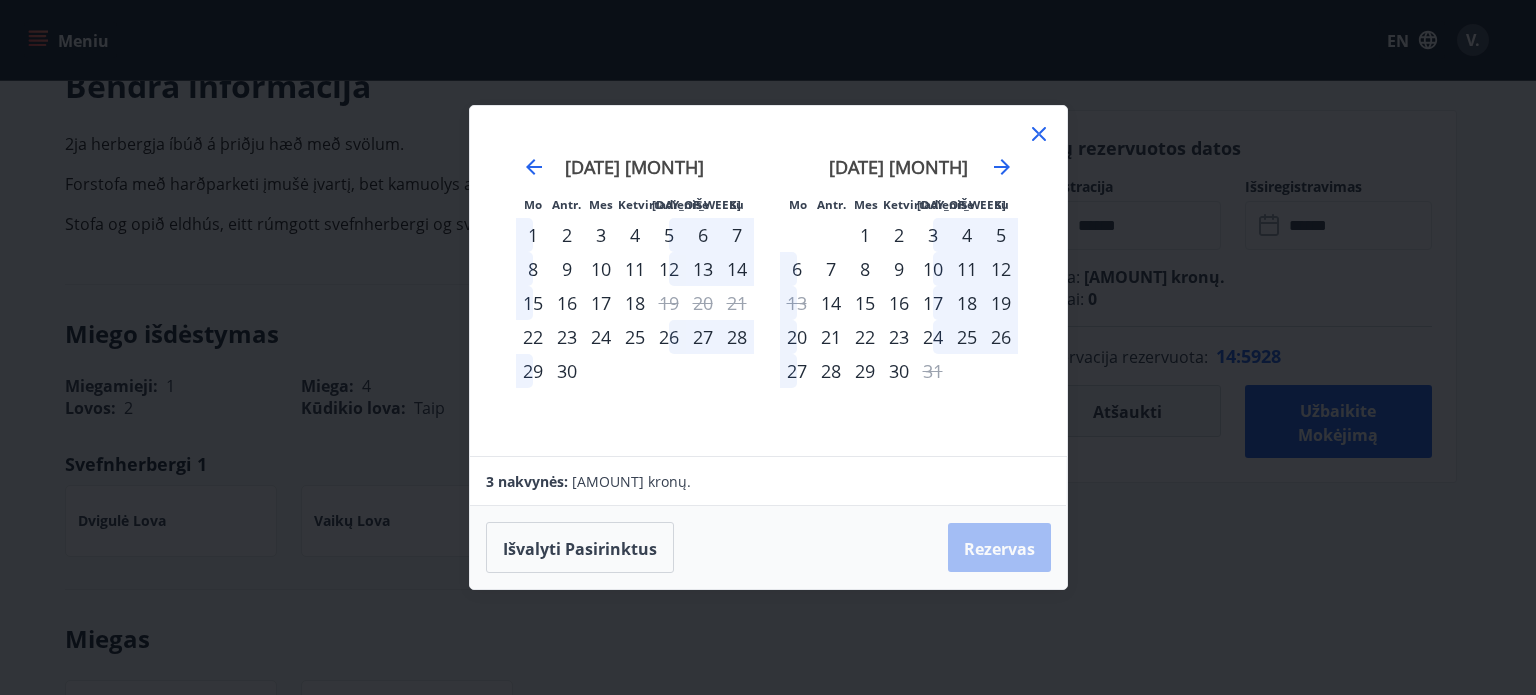 click on "5" at bounding box center (669, 235) 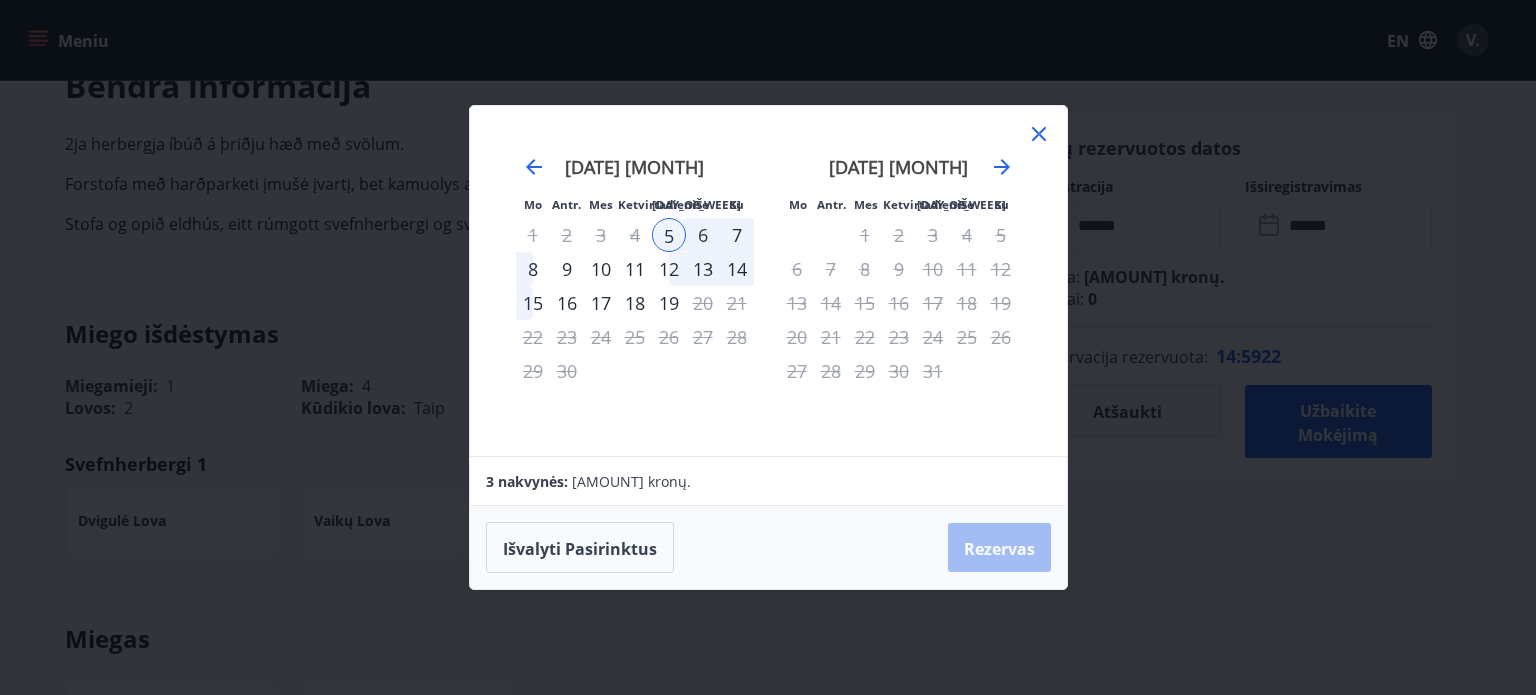 click on "7" at bounding box center [737, 235] 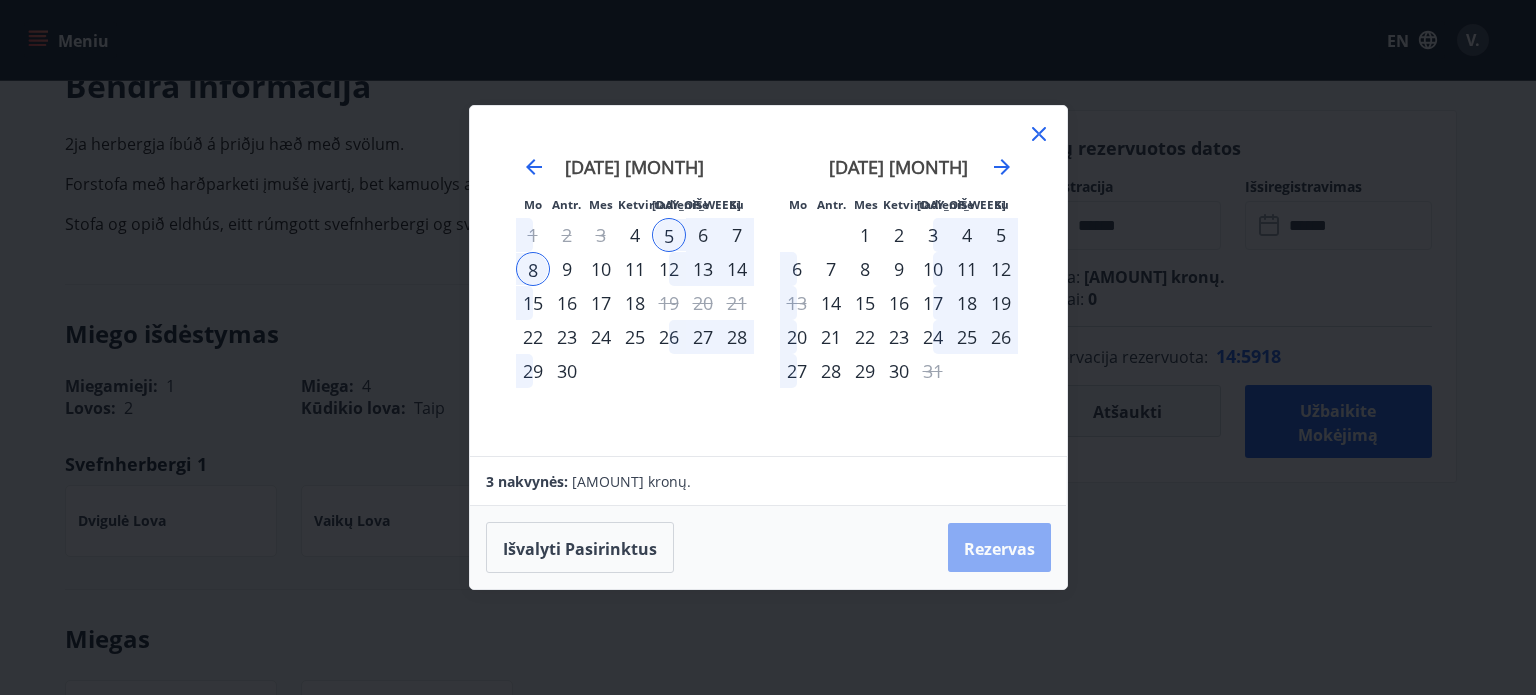 click on "Rezervas" at bounding box center [999, 548] 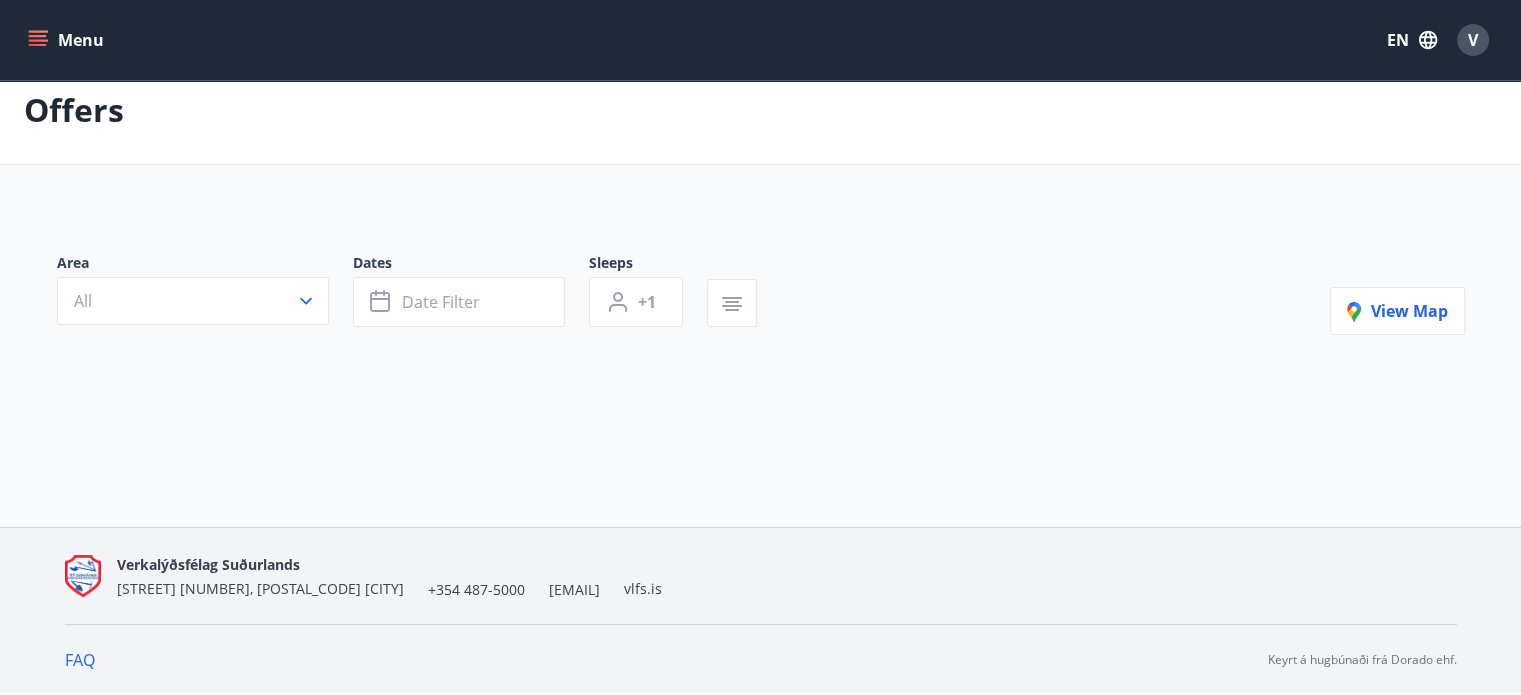 scroll, scrollTop: 0, scrollLeft: 0, axis: both 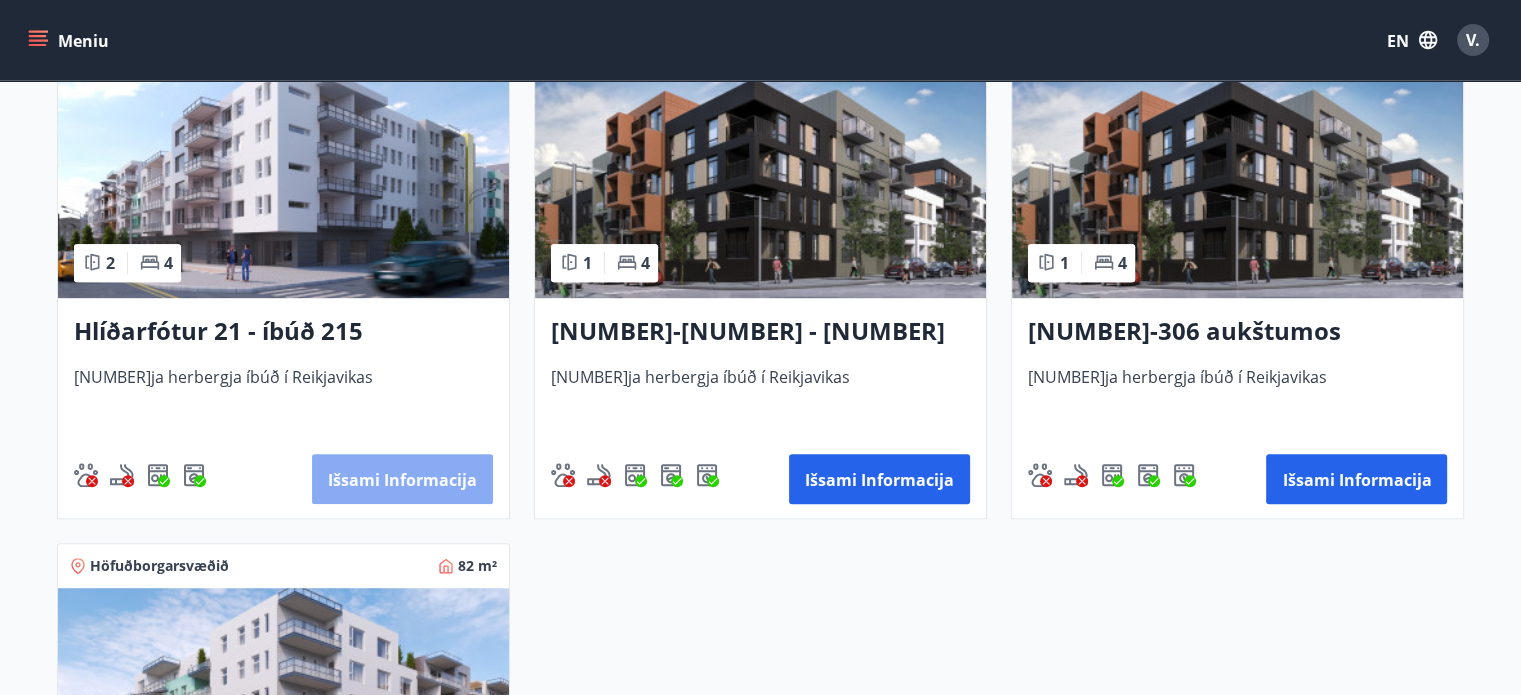 click on "Išsami informacija" at bounding box center [402, 479] 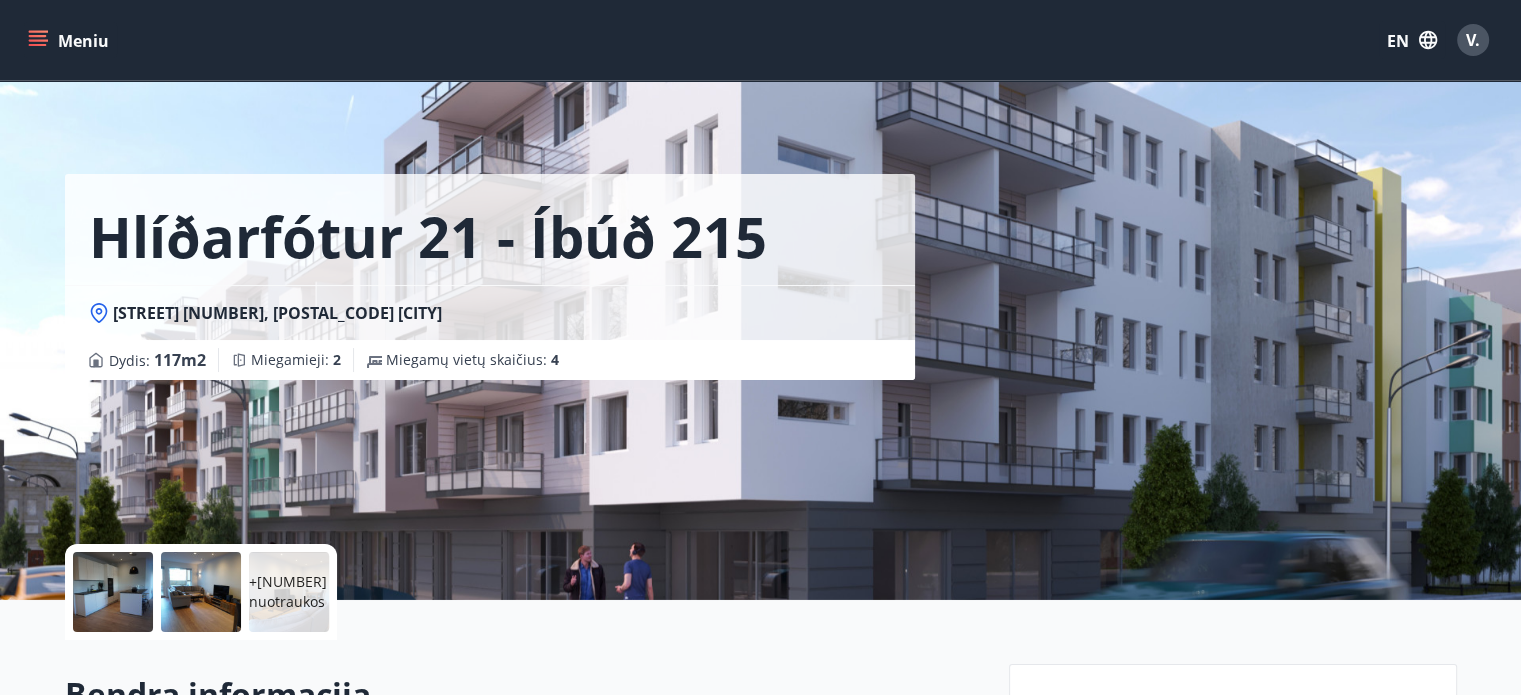 scroll, scrollTop: 608, scrollLeft: 0, axis: vertical 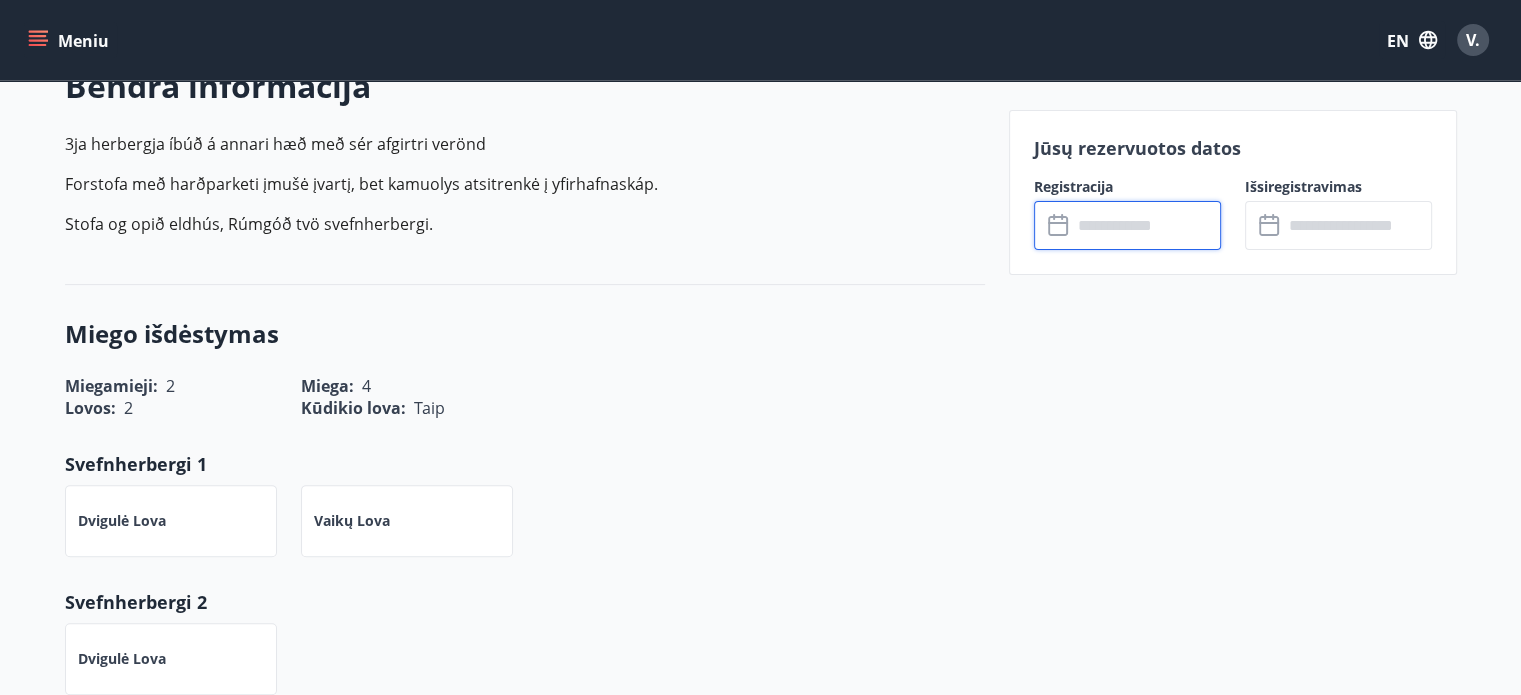 click at bounding box center [1146, 225] 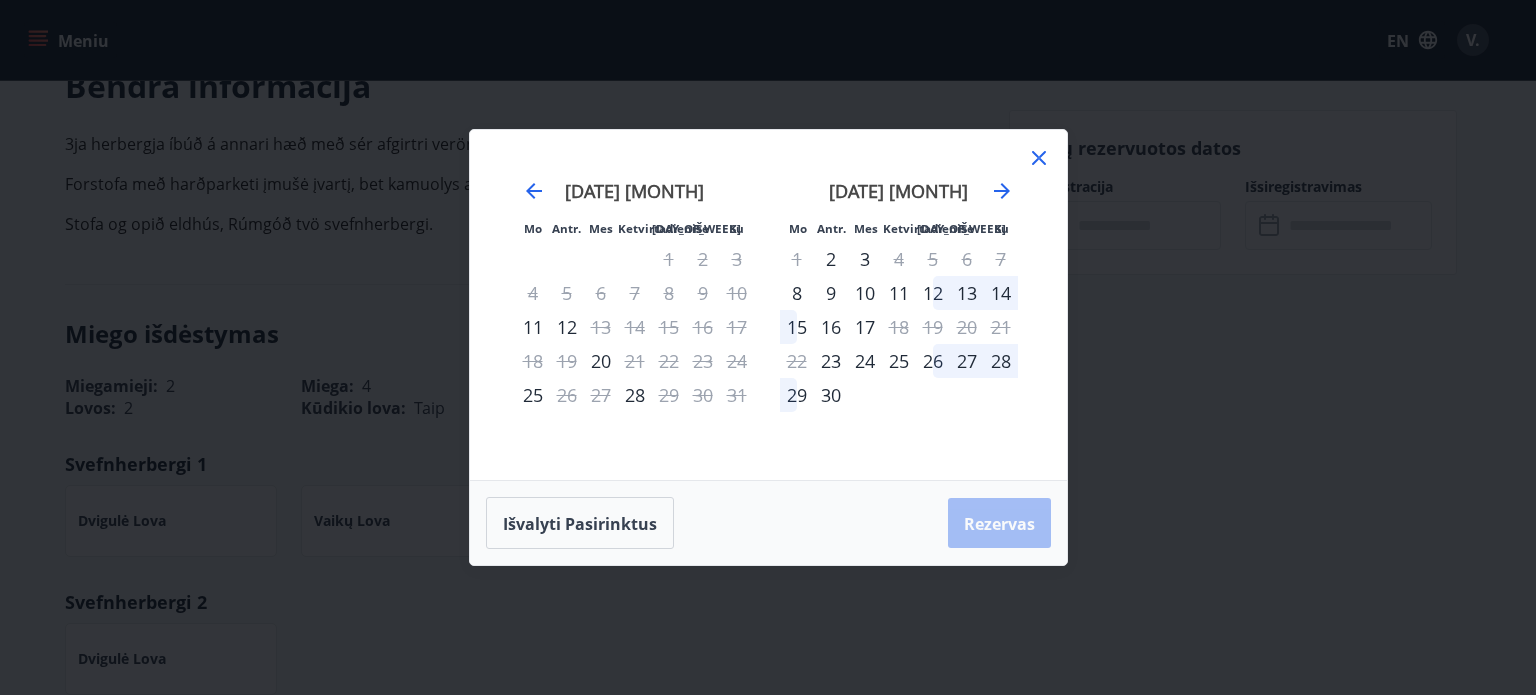 click on "12" at bounding box center (933, 293) 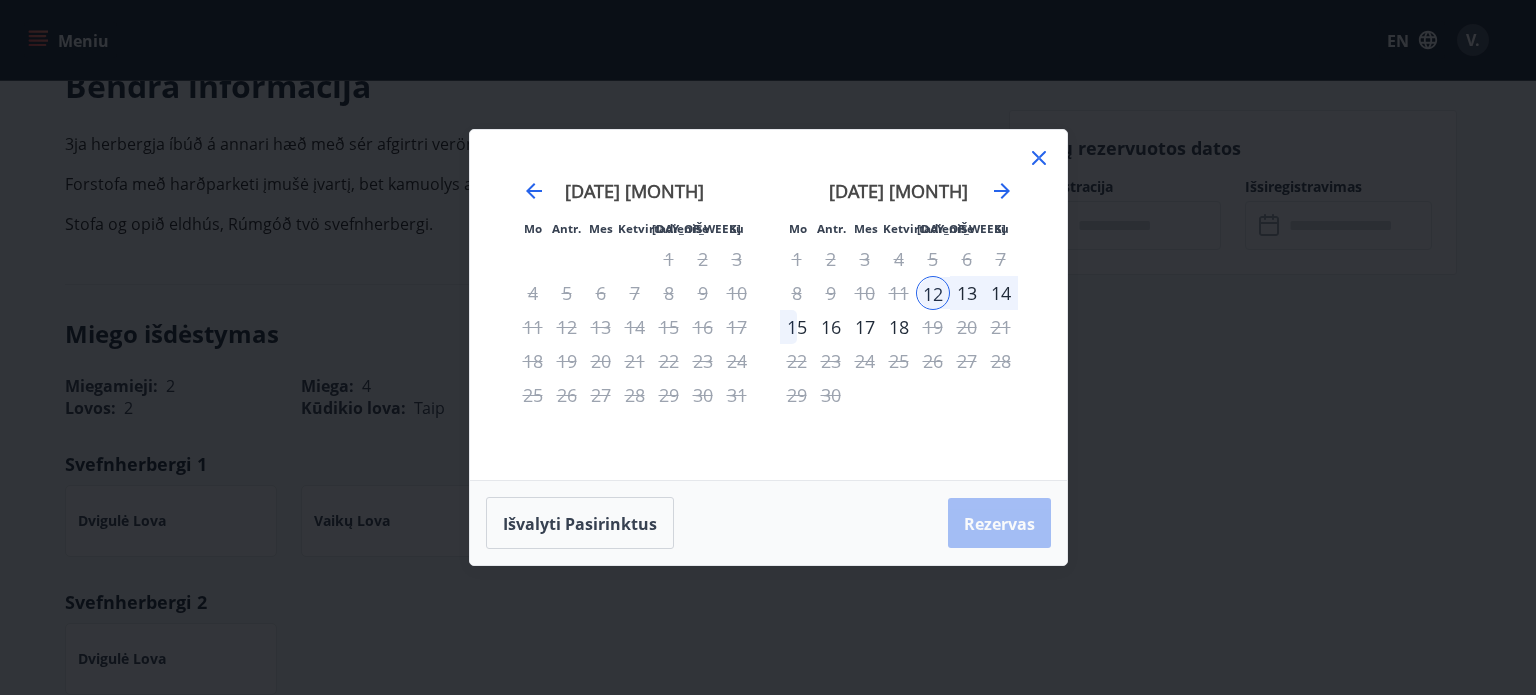click on "14" at bounding box center (1001, 293) 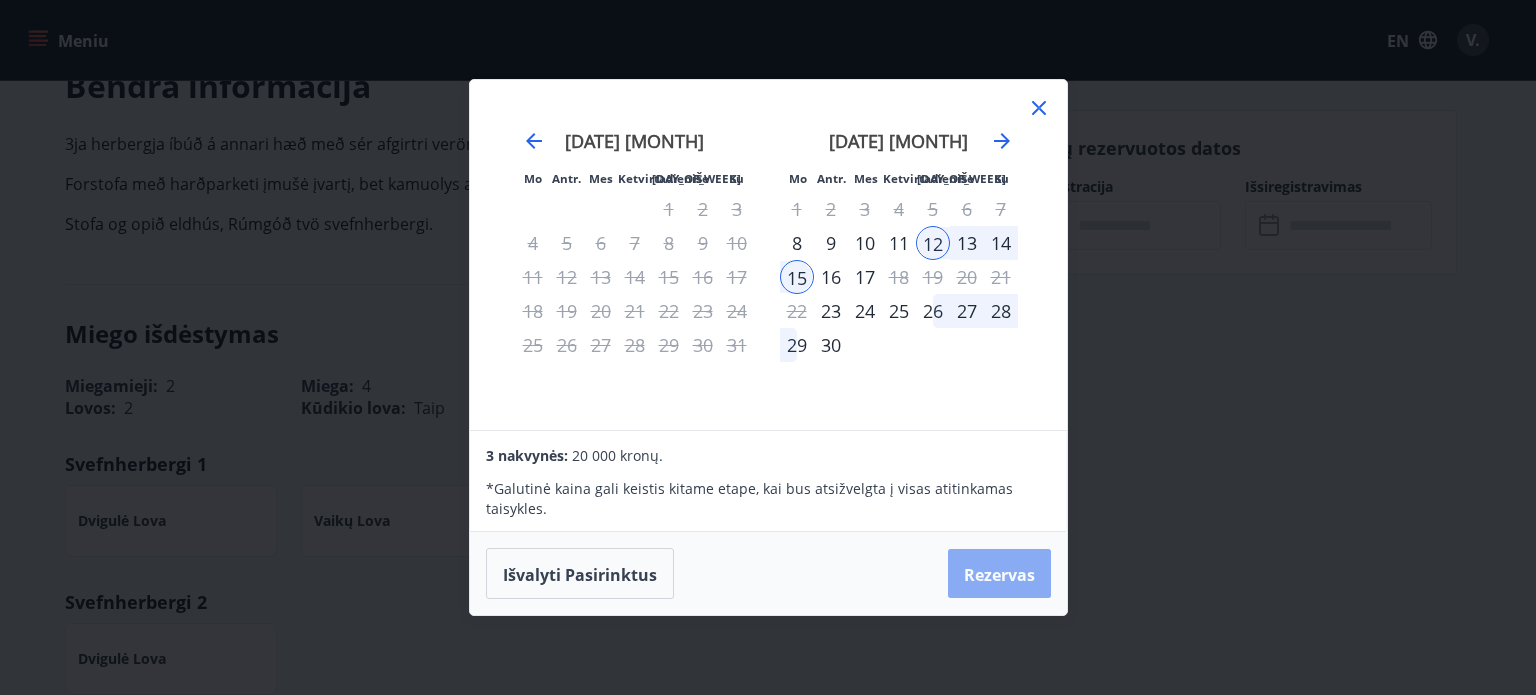 click on "Rezervas" at bounding box center (999, 574) 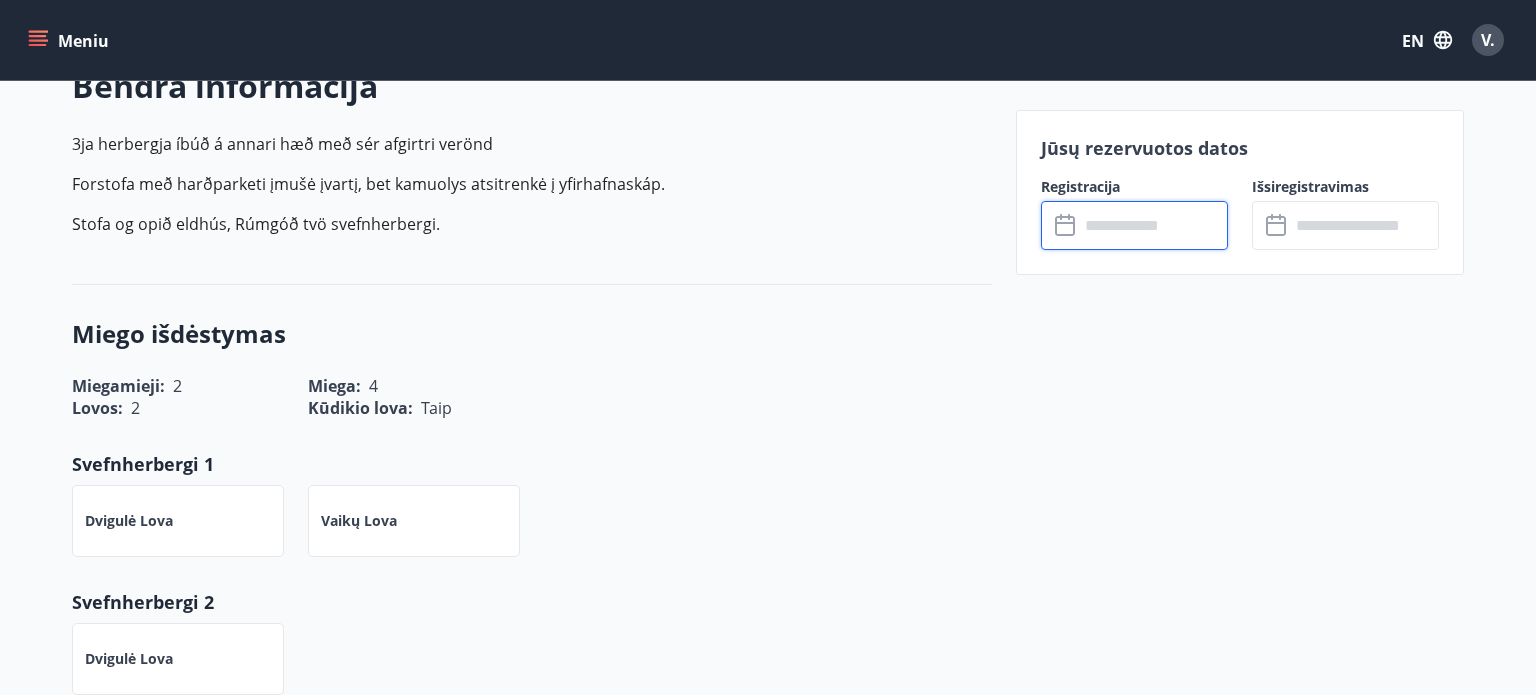type on "******" 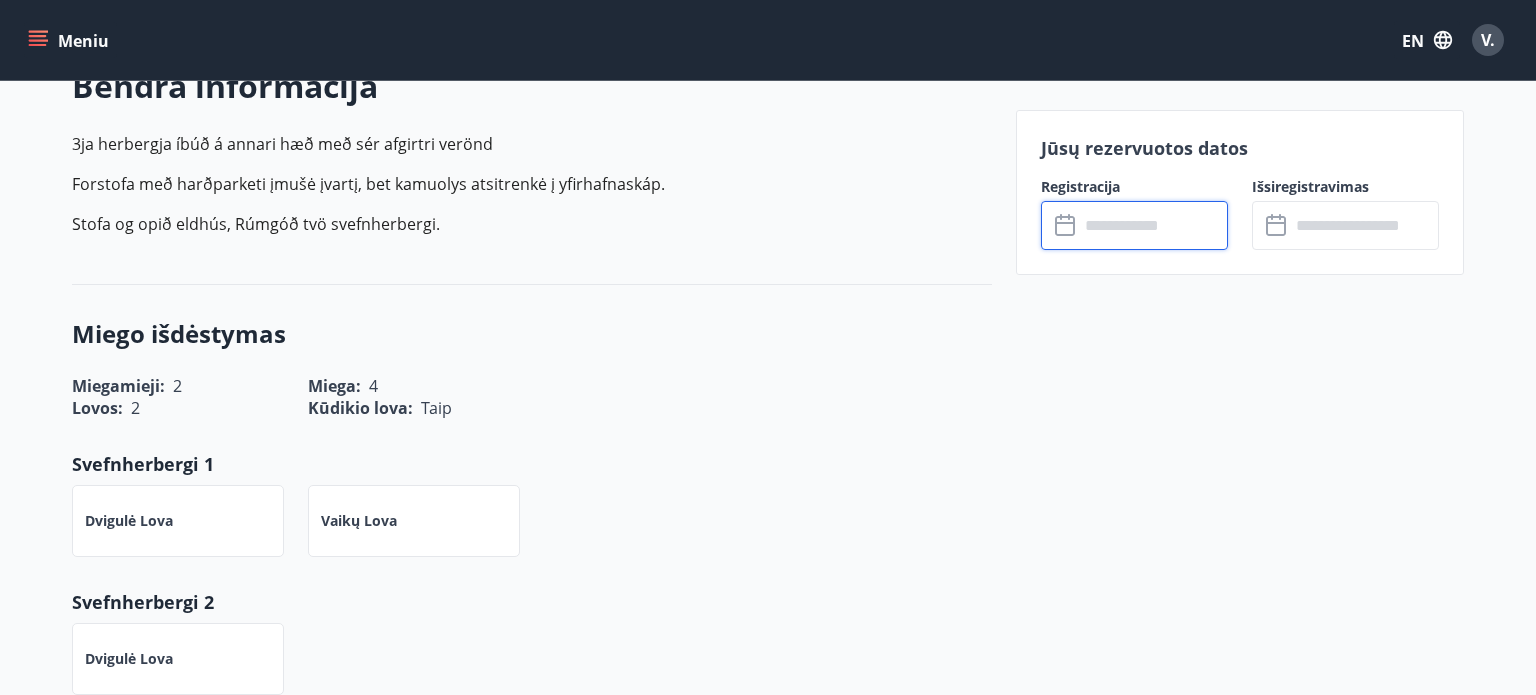 type on "******" 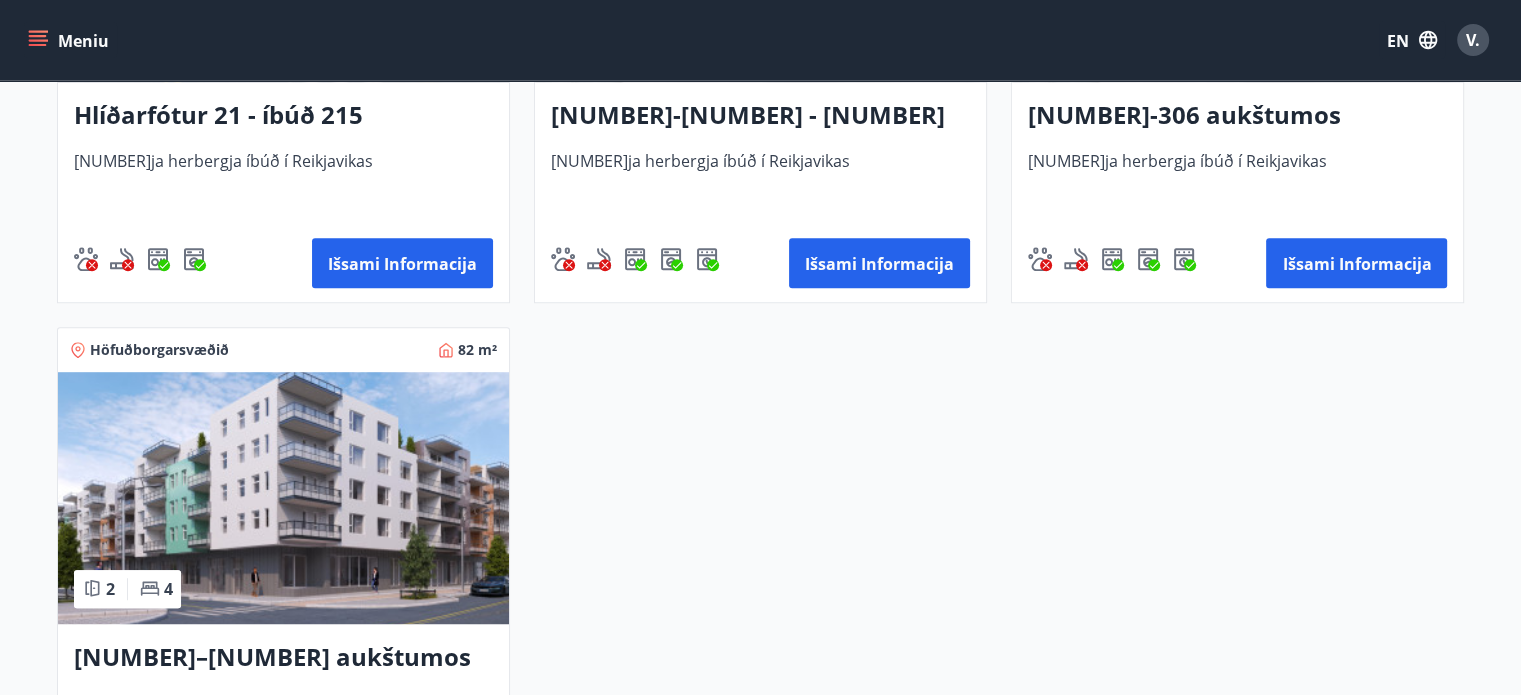 scroll, scrollTop: 1628, scrollLeft: 0, axis: vertical 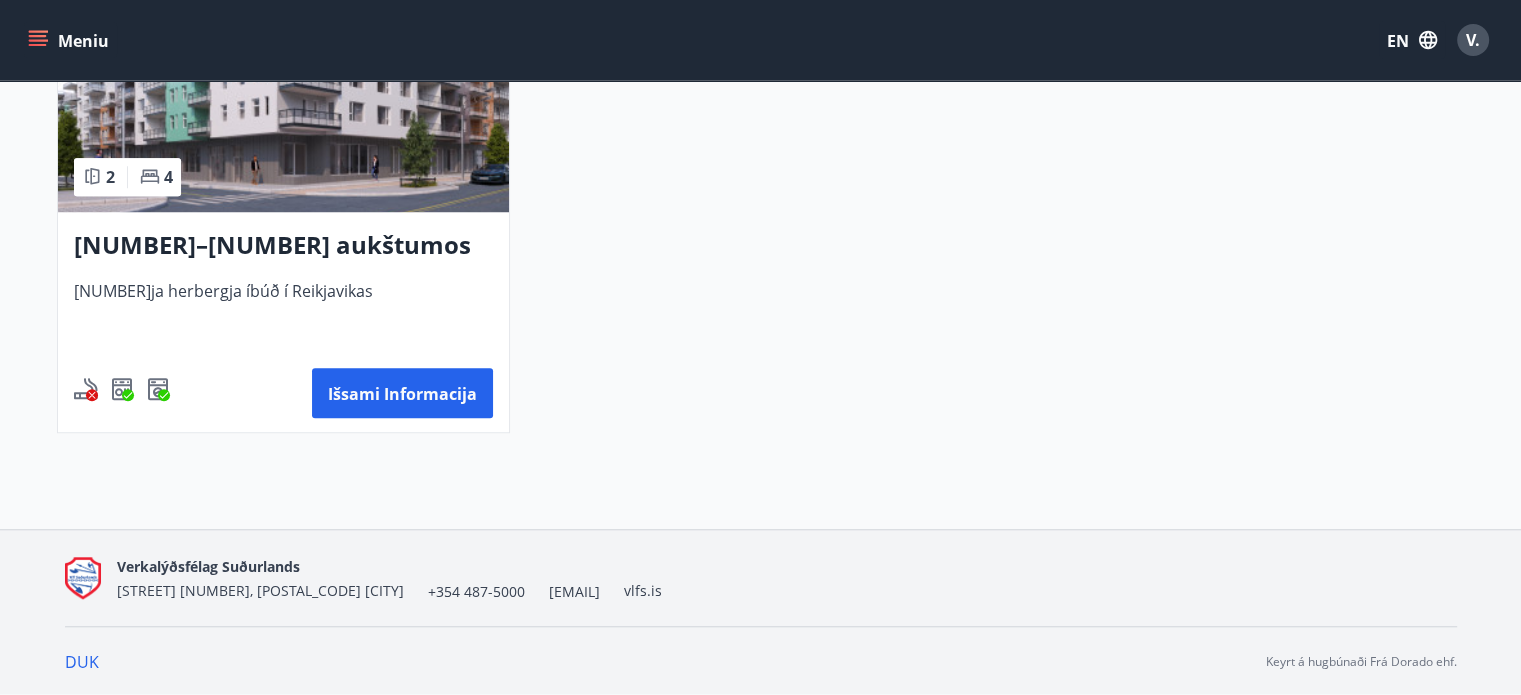 click at bounding box center (283, 86) 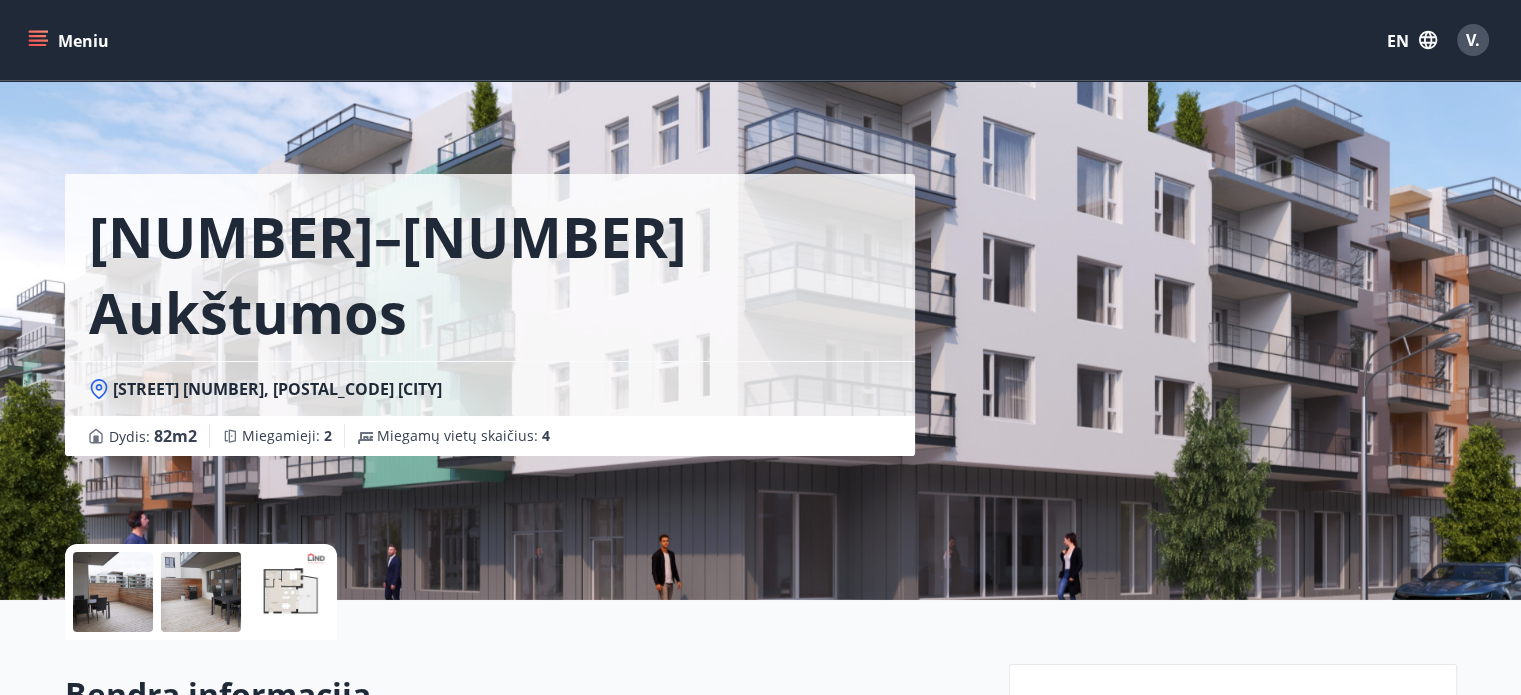 scroll, scrollTop: 608, scrollLeft: 0, axis: vertical 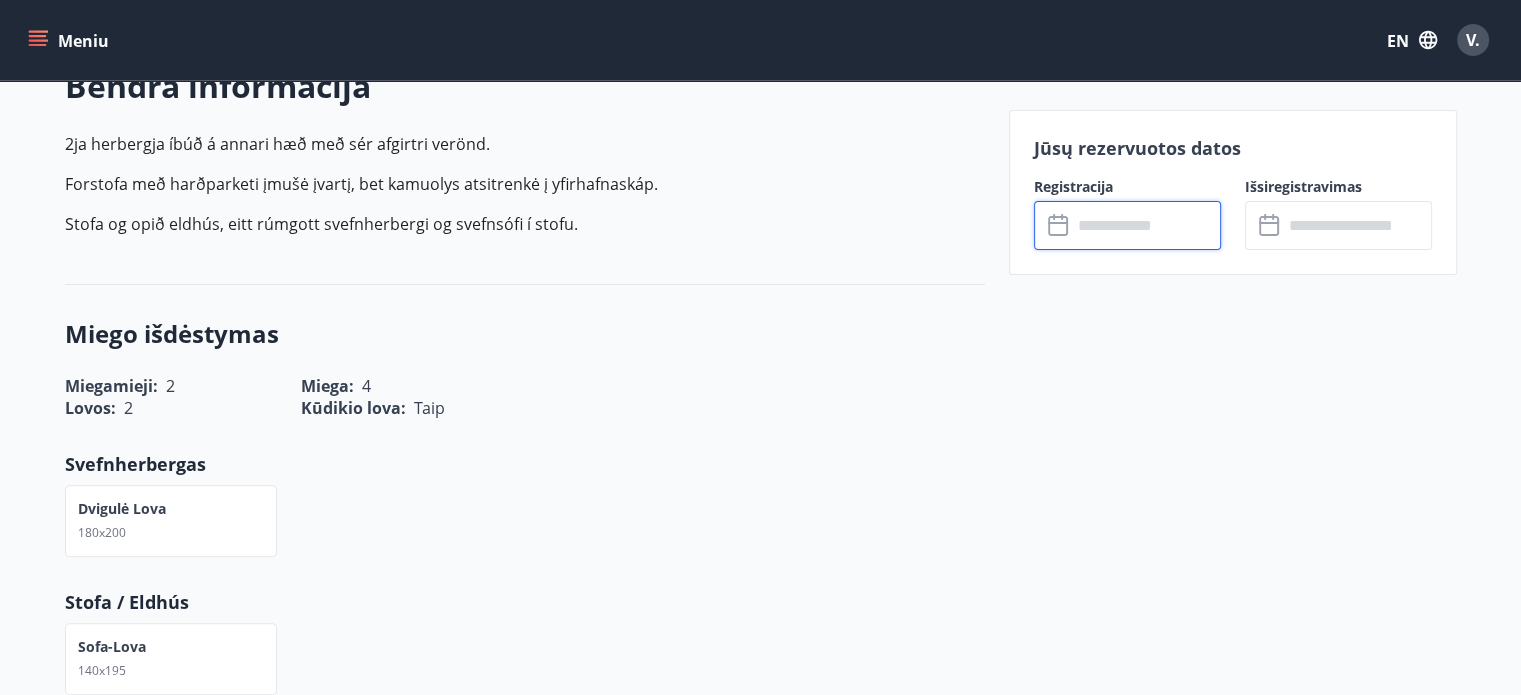click at bounding box center [1146, 225] 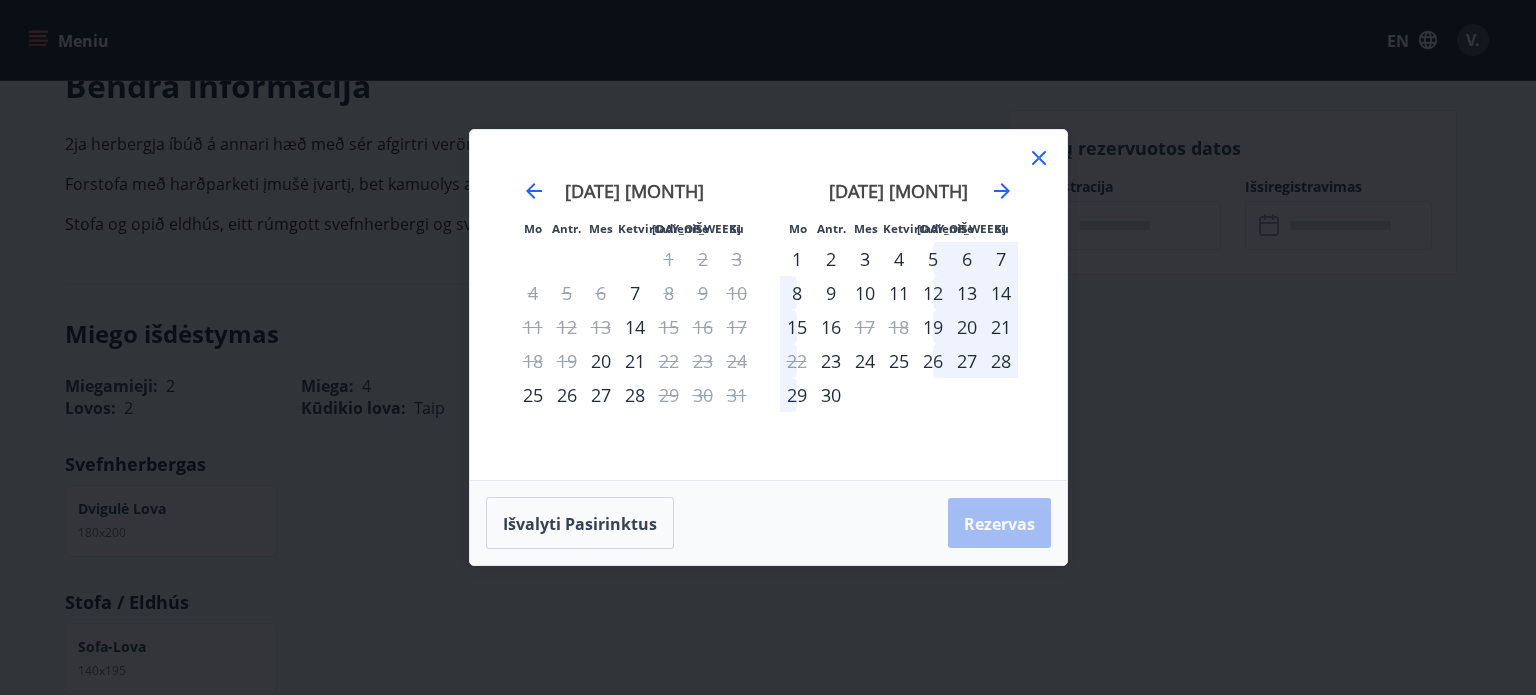 click on "5" at bounding box center (933, 259) 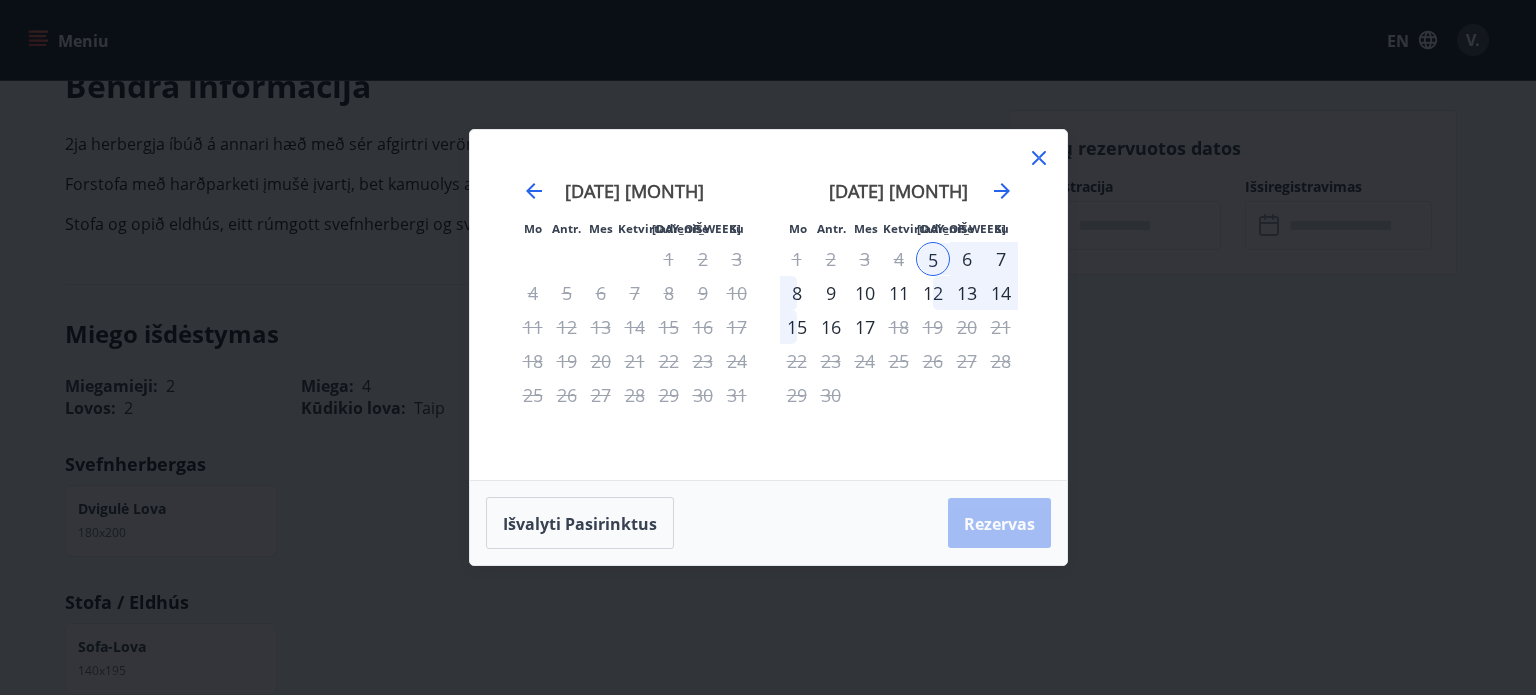 click on "7" at bounding box center [1001, 259] 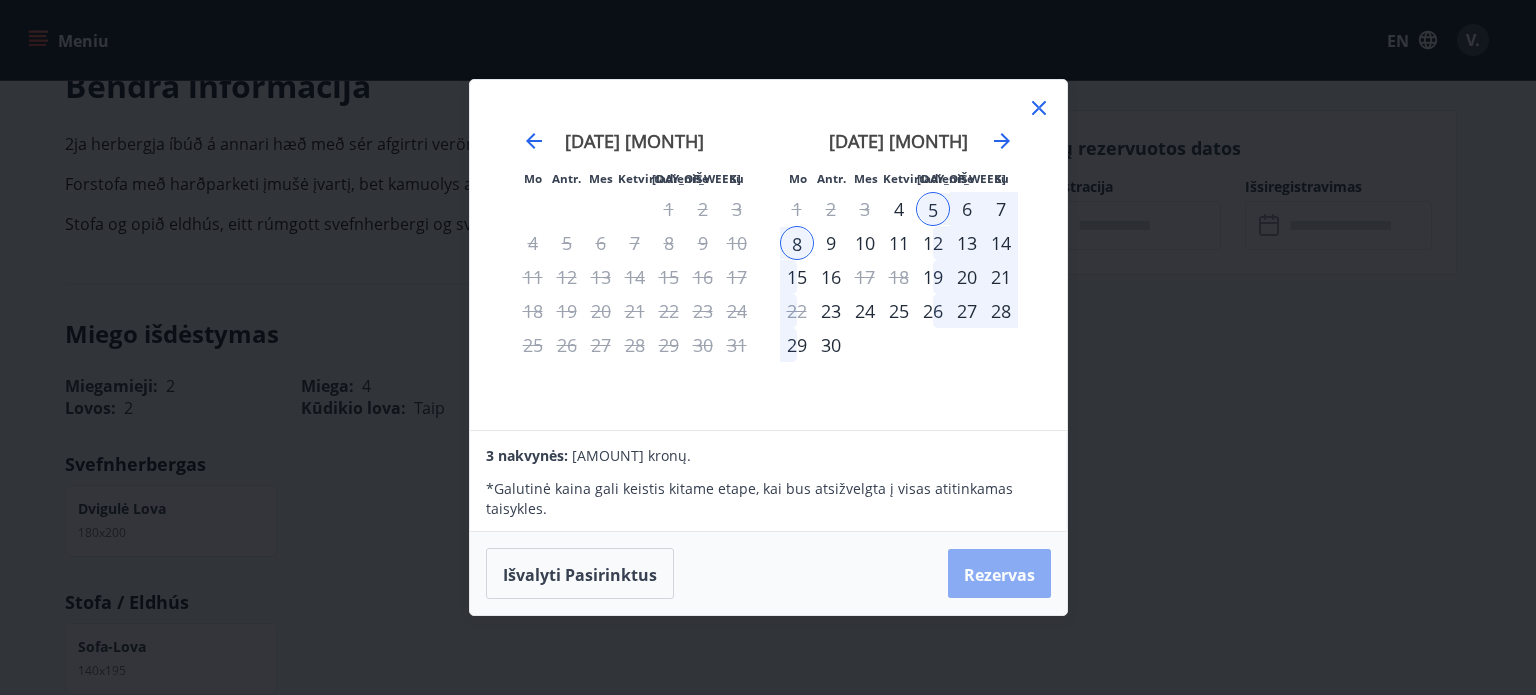 click on "Rezervas" at bounding box center [999, 574] 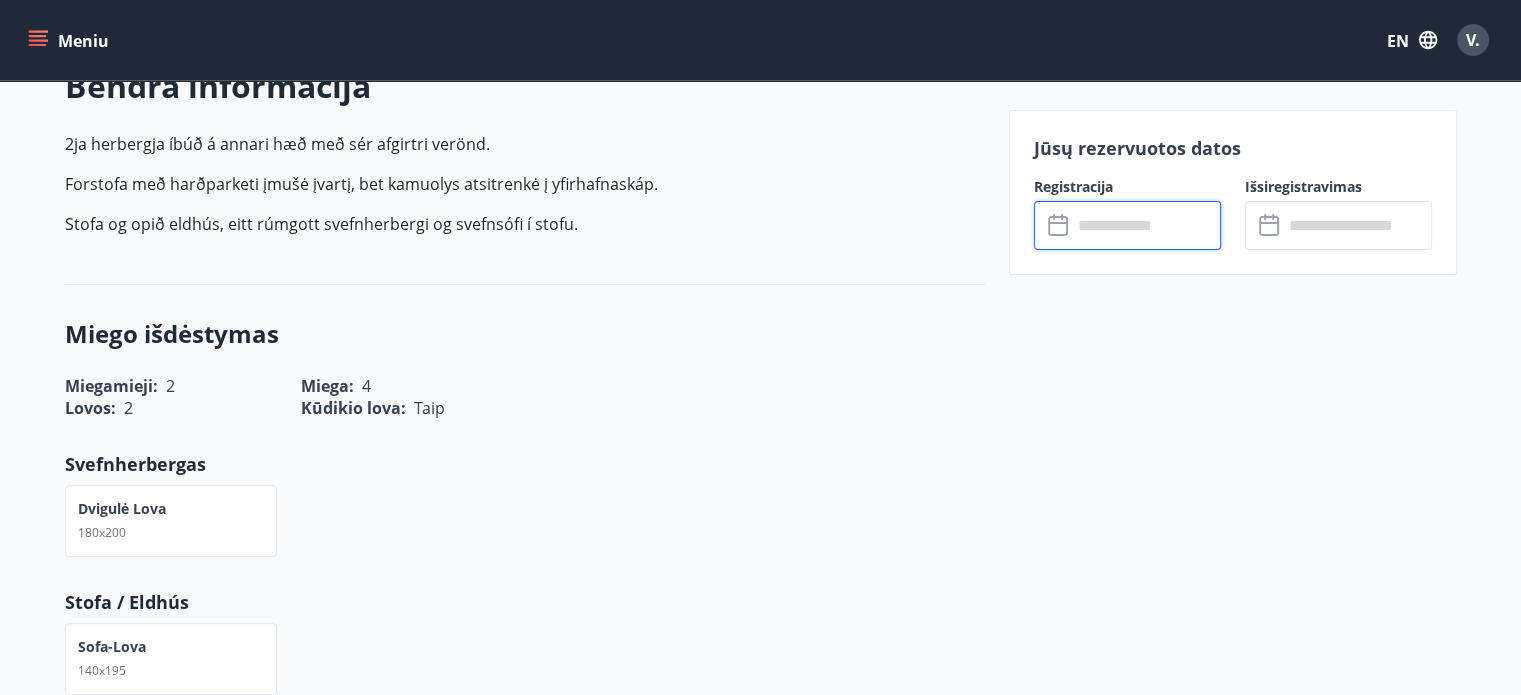 type on "******" 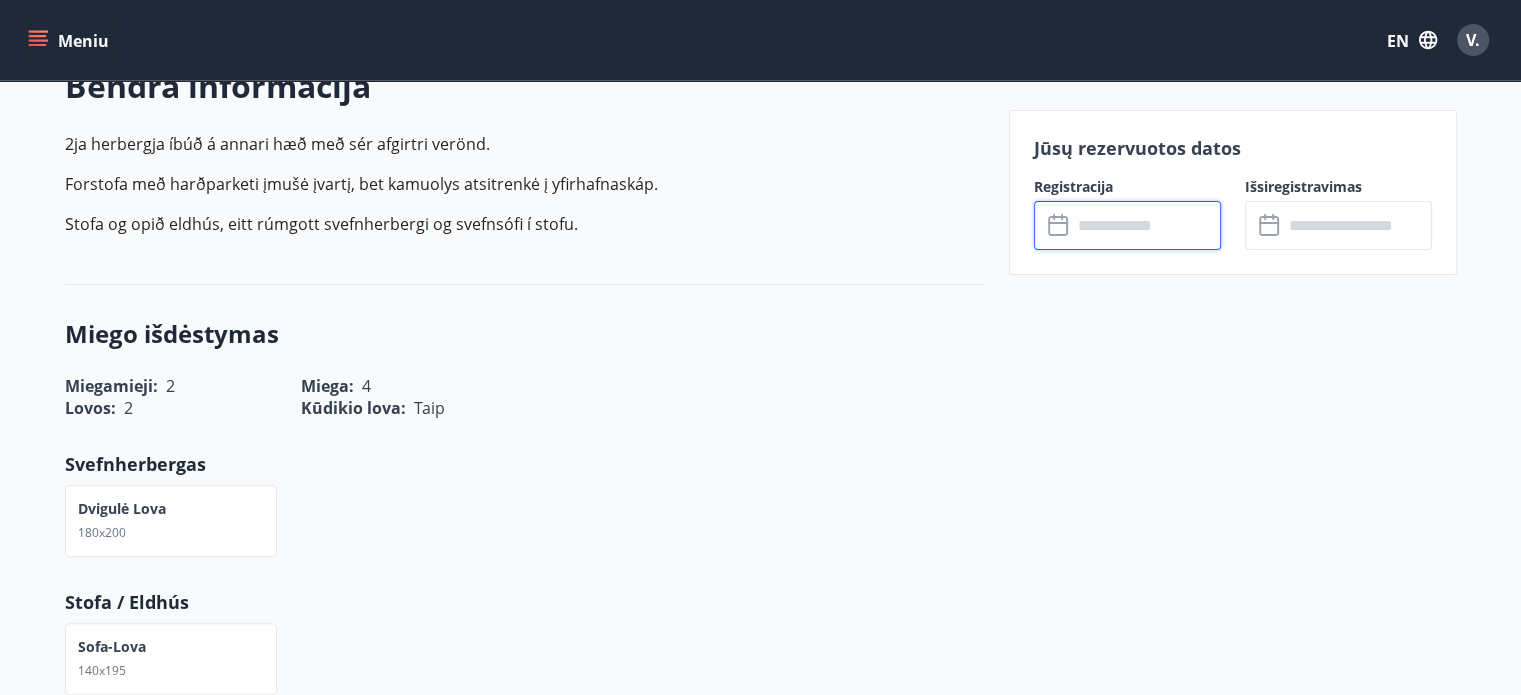 type on "******" 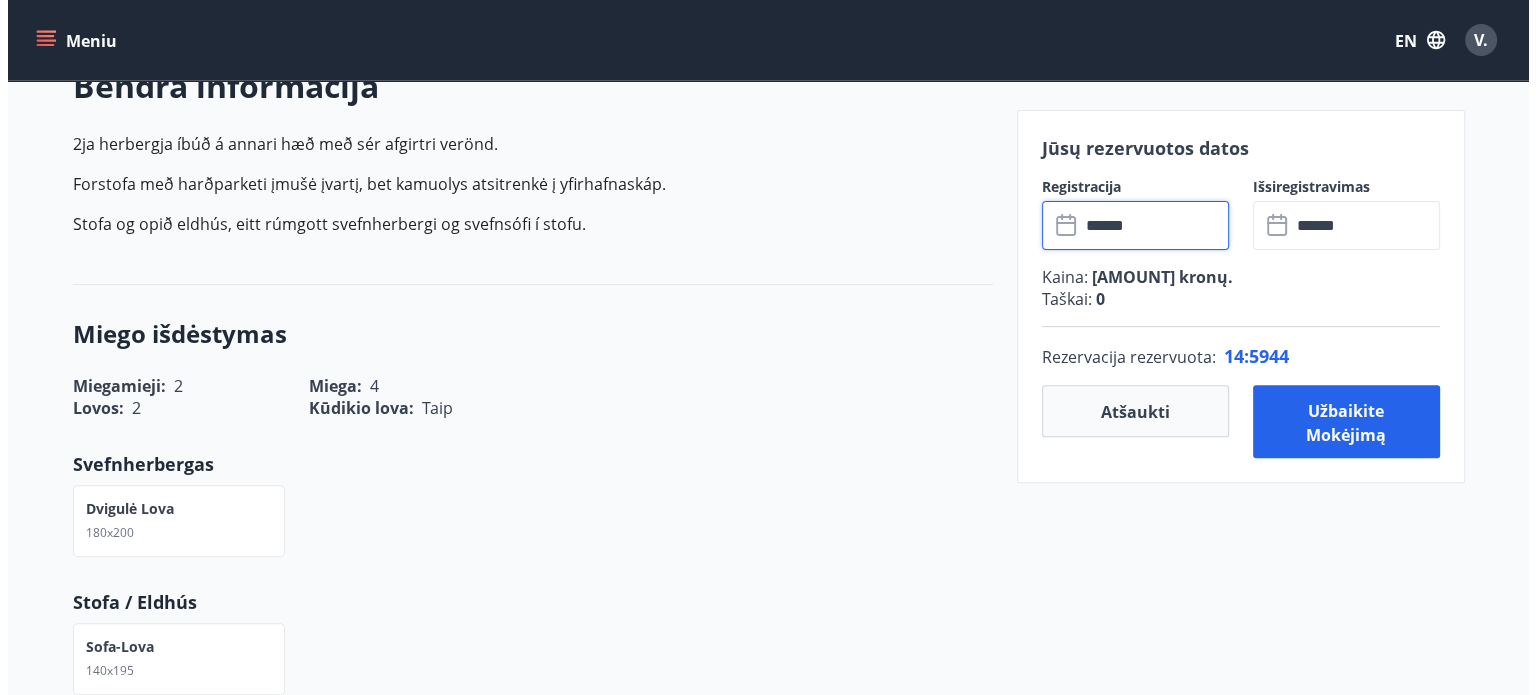 scroll, scrollTop: 0, scrollLeft: 0, axis: both 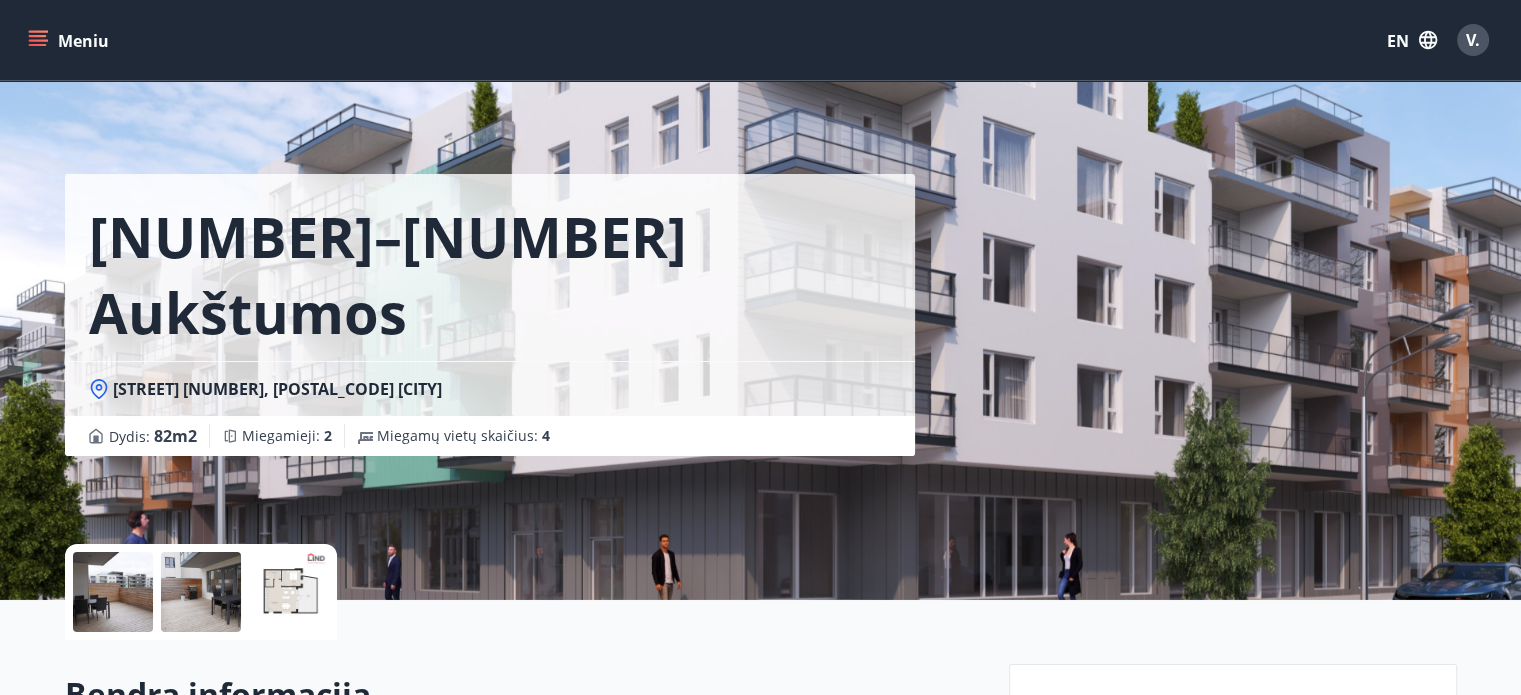 click at bounding box center [201, 592] 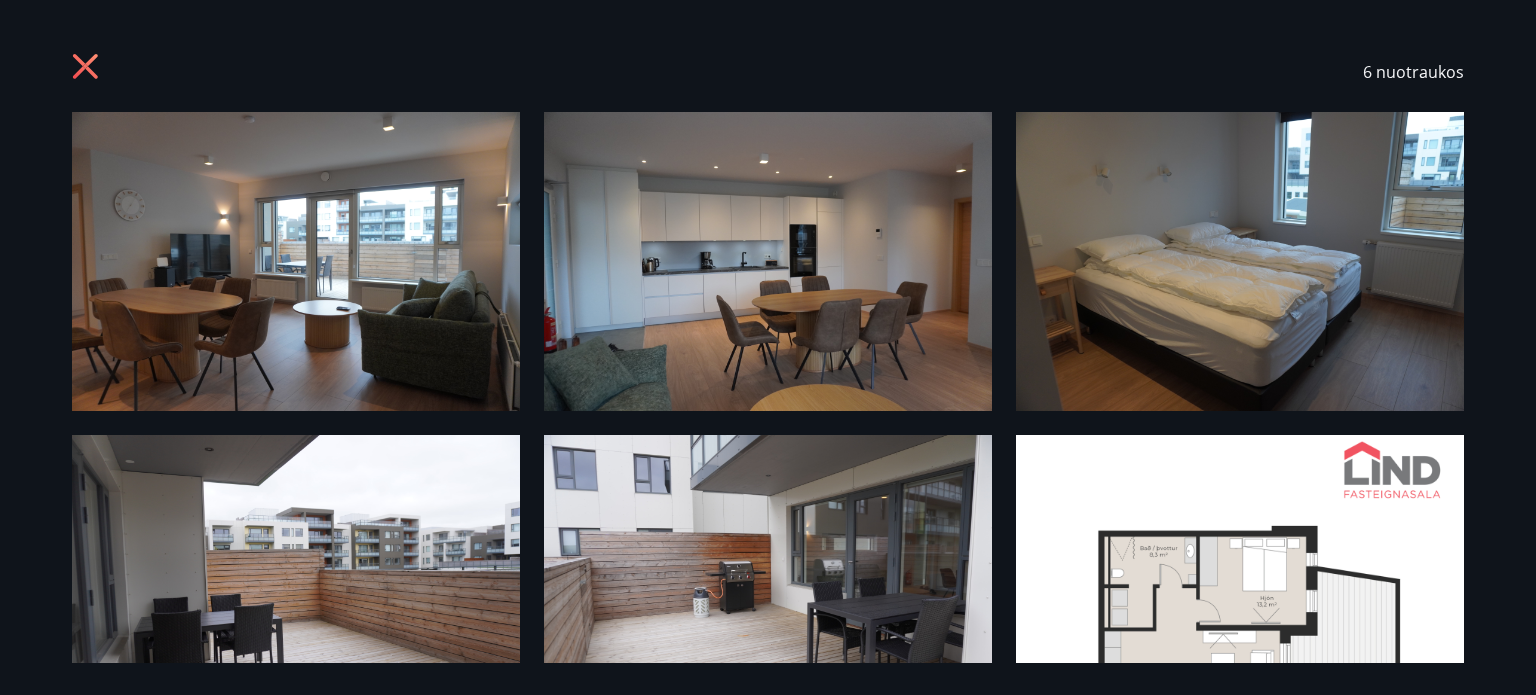 click on "[NUMBER]    nuotraukos" at bounding box center (768, 347) 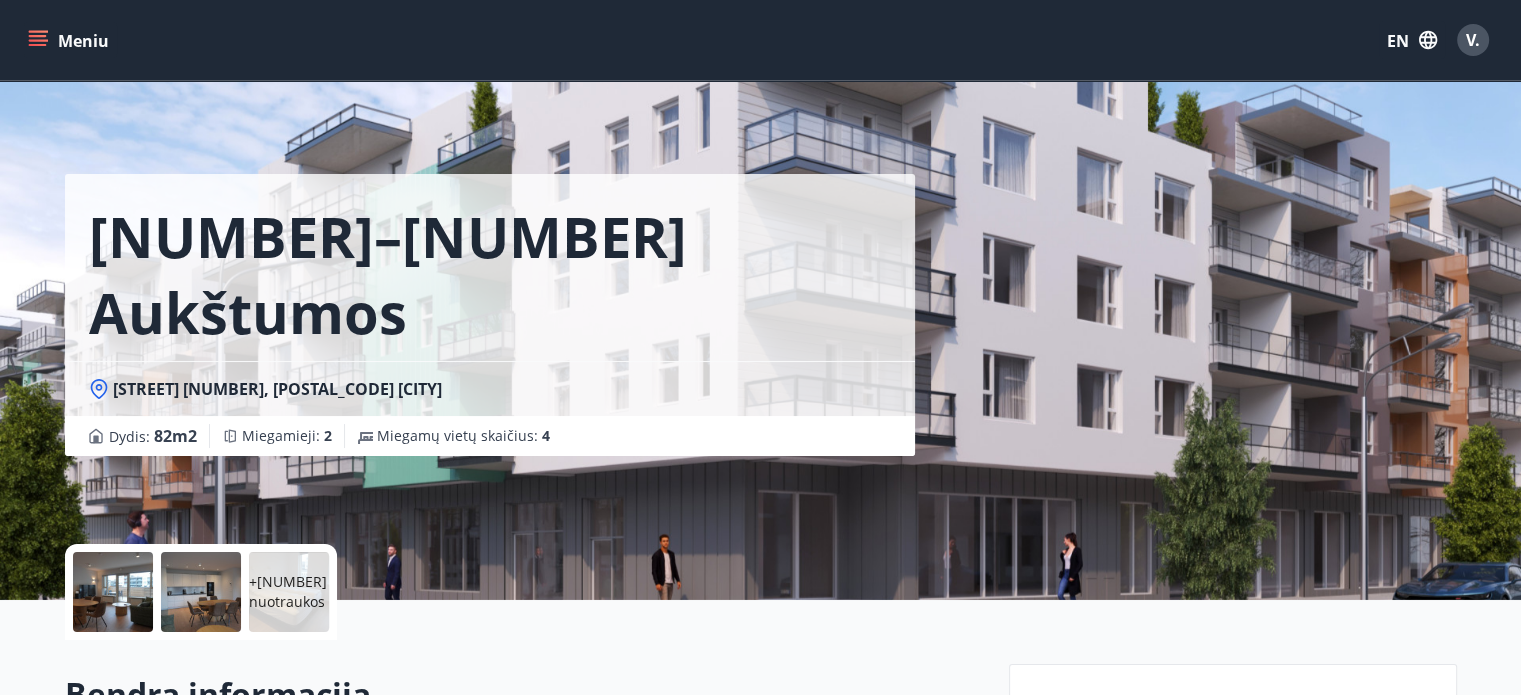 click on "+[NUMBER] nuotraukos" at bounding box center [289, 592] 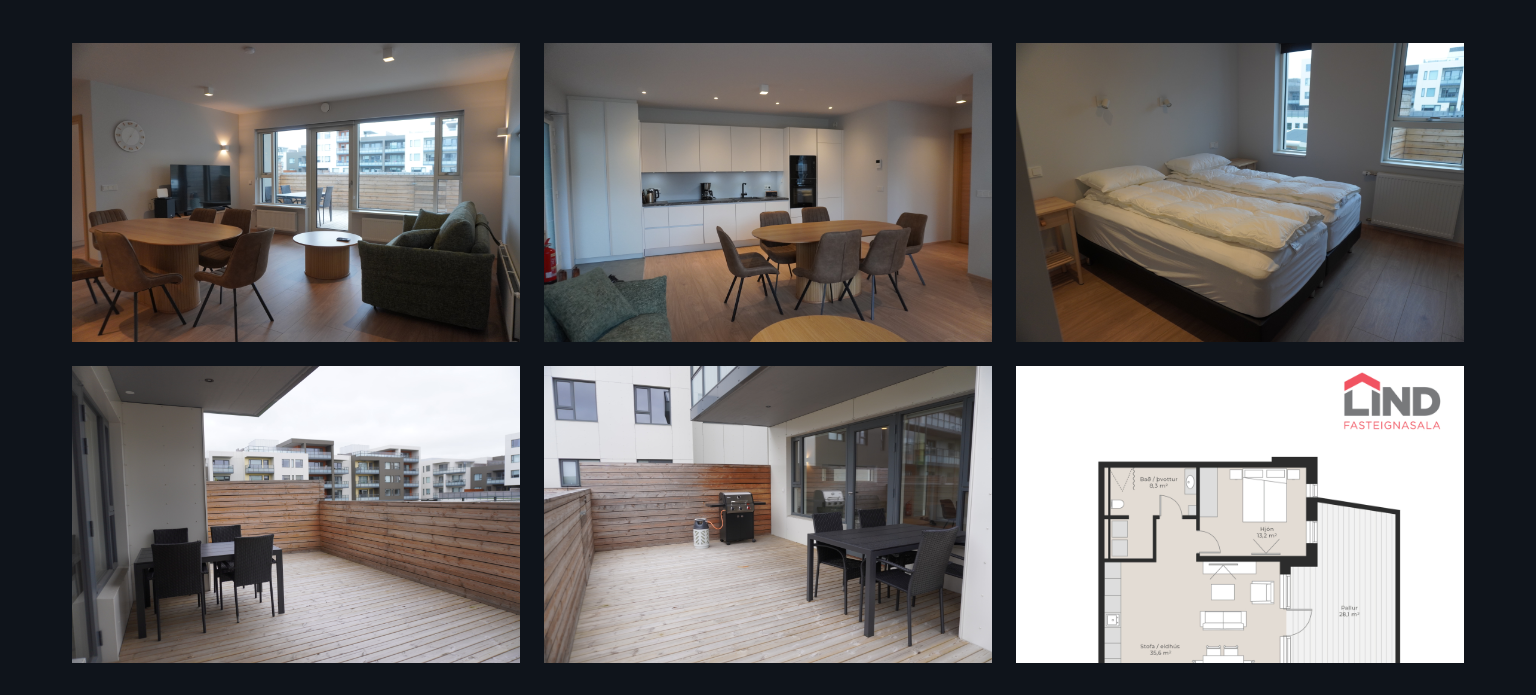 scroll, scrollTop: 226, scrollLeft: 0, axis: vertical 